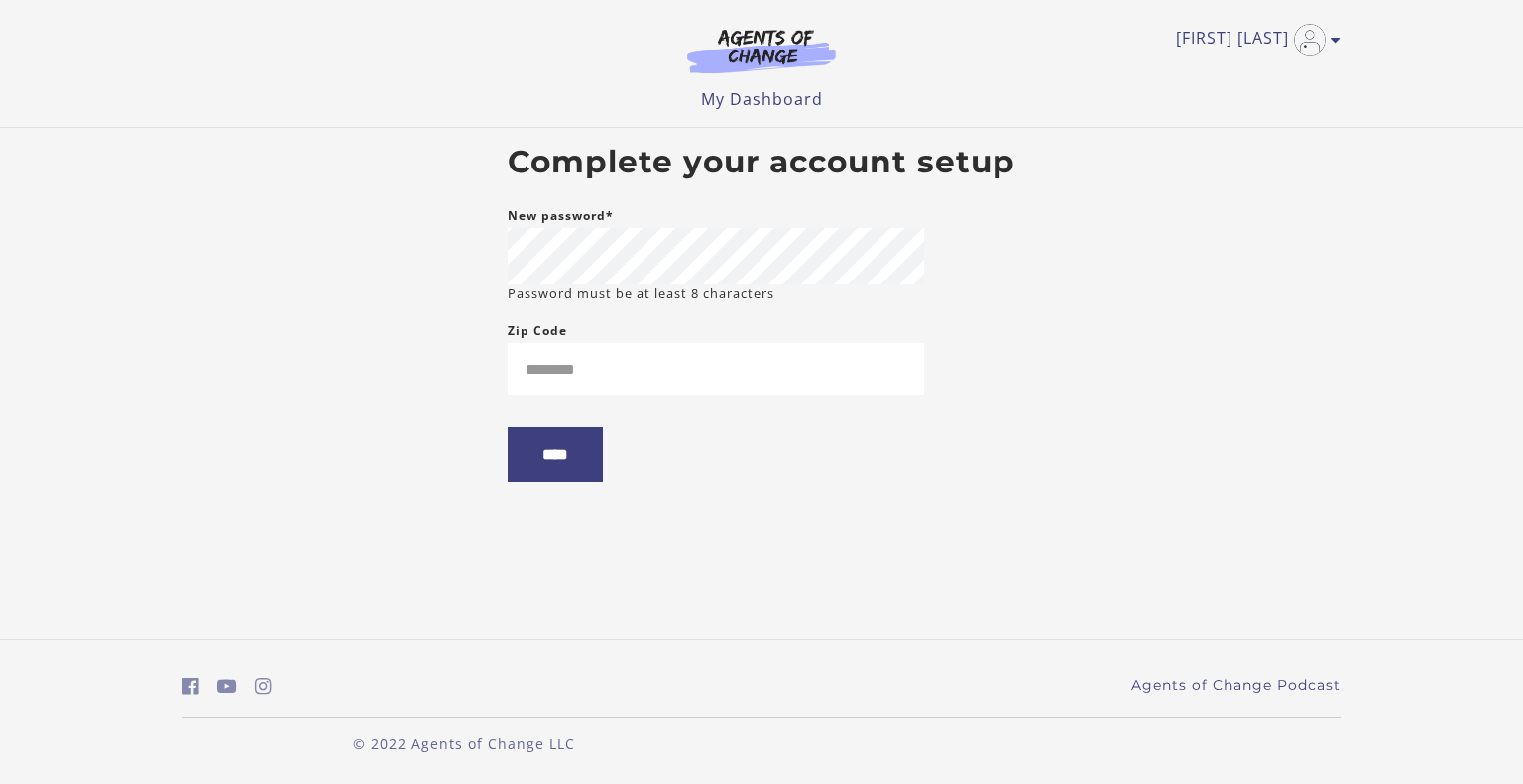 scroll, scrollTop: 0, scrollLeft: 0, axis: both 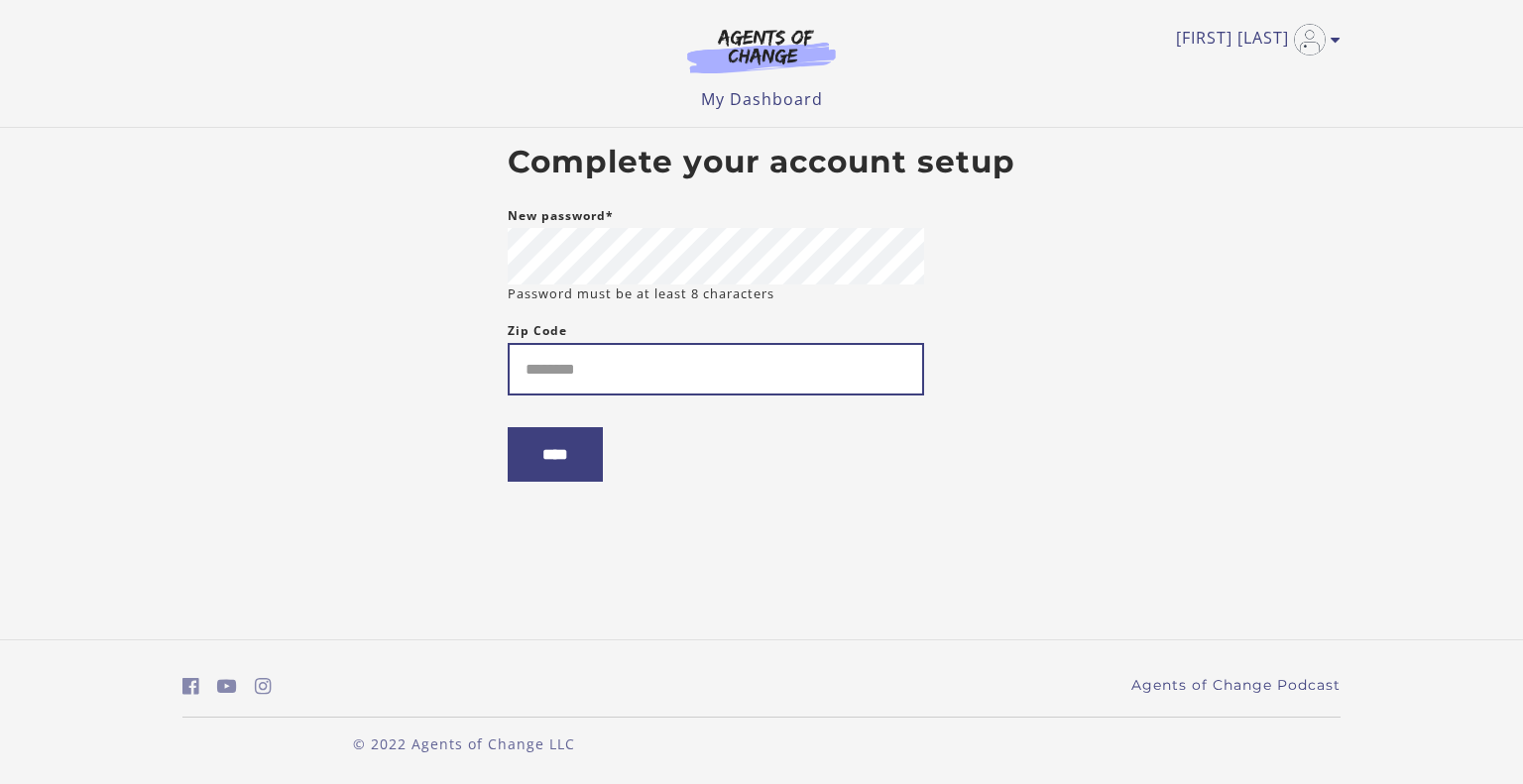 click on "Zip Code" at bounding box center [716, 369] 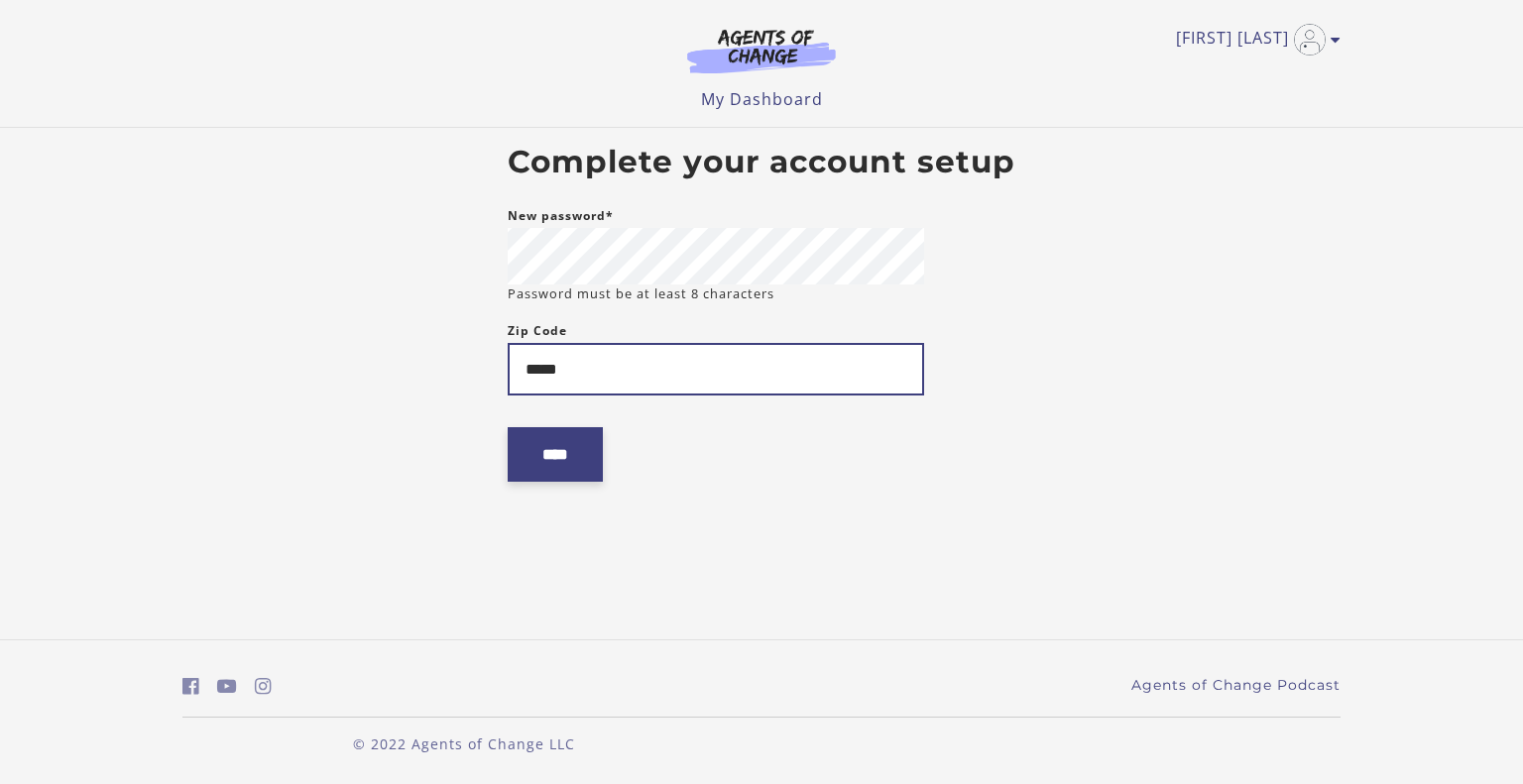 type on "*****" 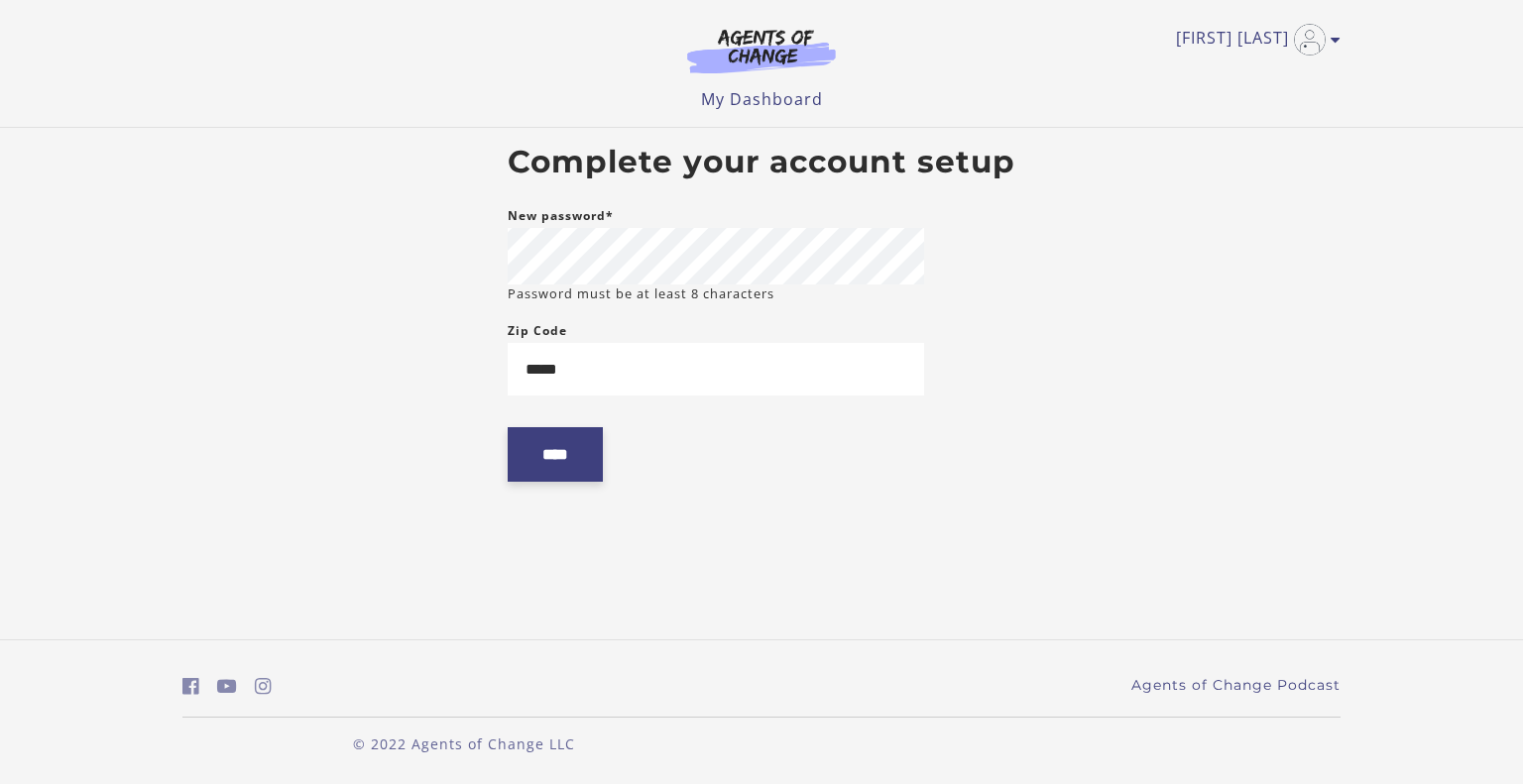 click on "****" at bounding box center [555, 454] 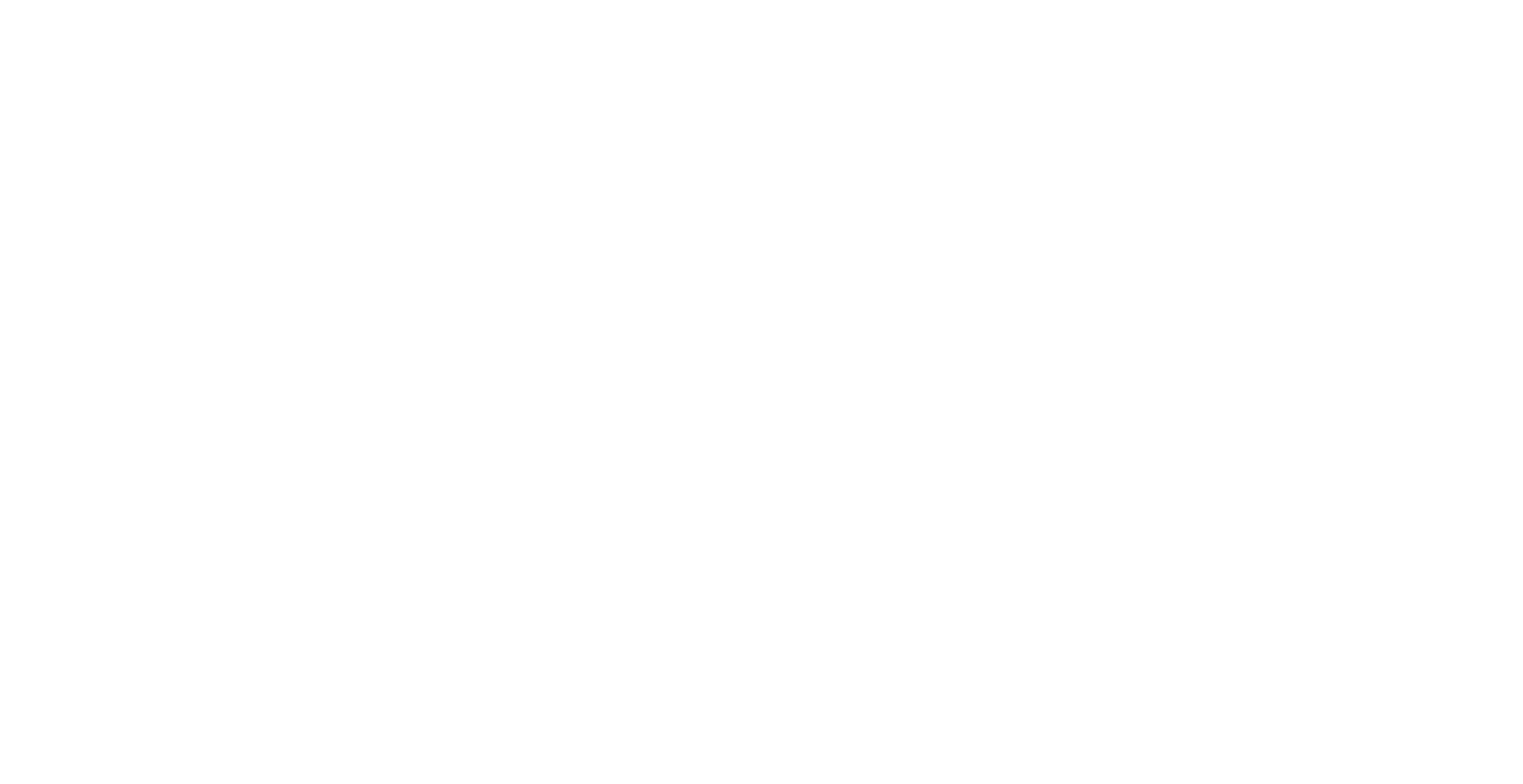 scroll, scrollTop: 0, scrollLeft: 0, axis: both 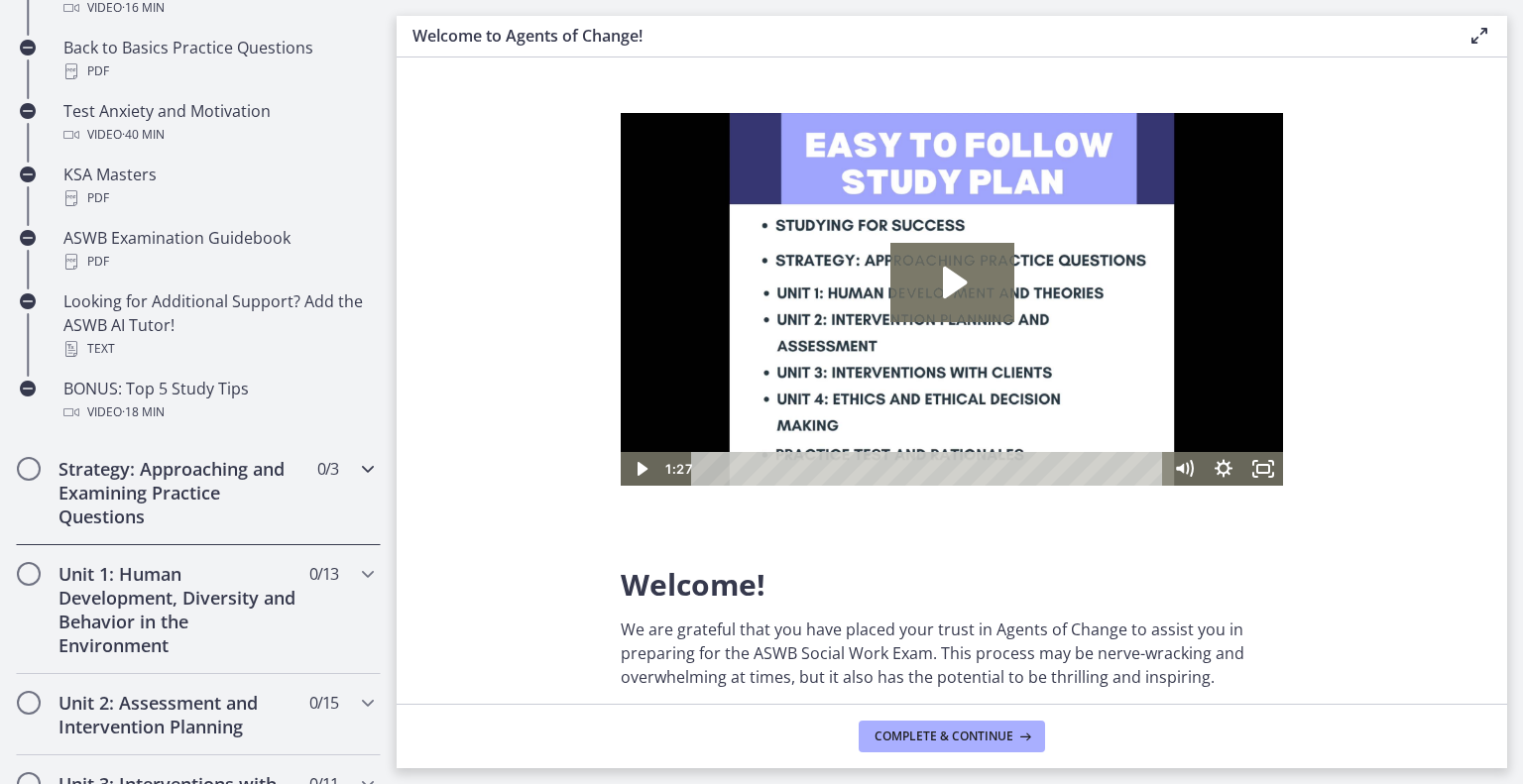 click on "Strategy: Approaching and Examining Practice Questions
0  /  3
Completed" at bounding box center [198, 493] 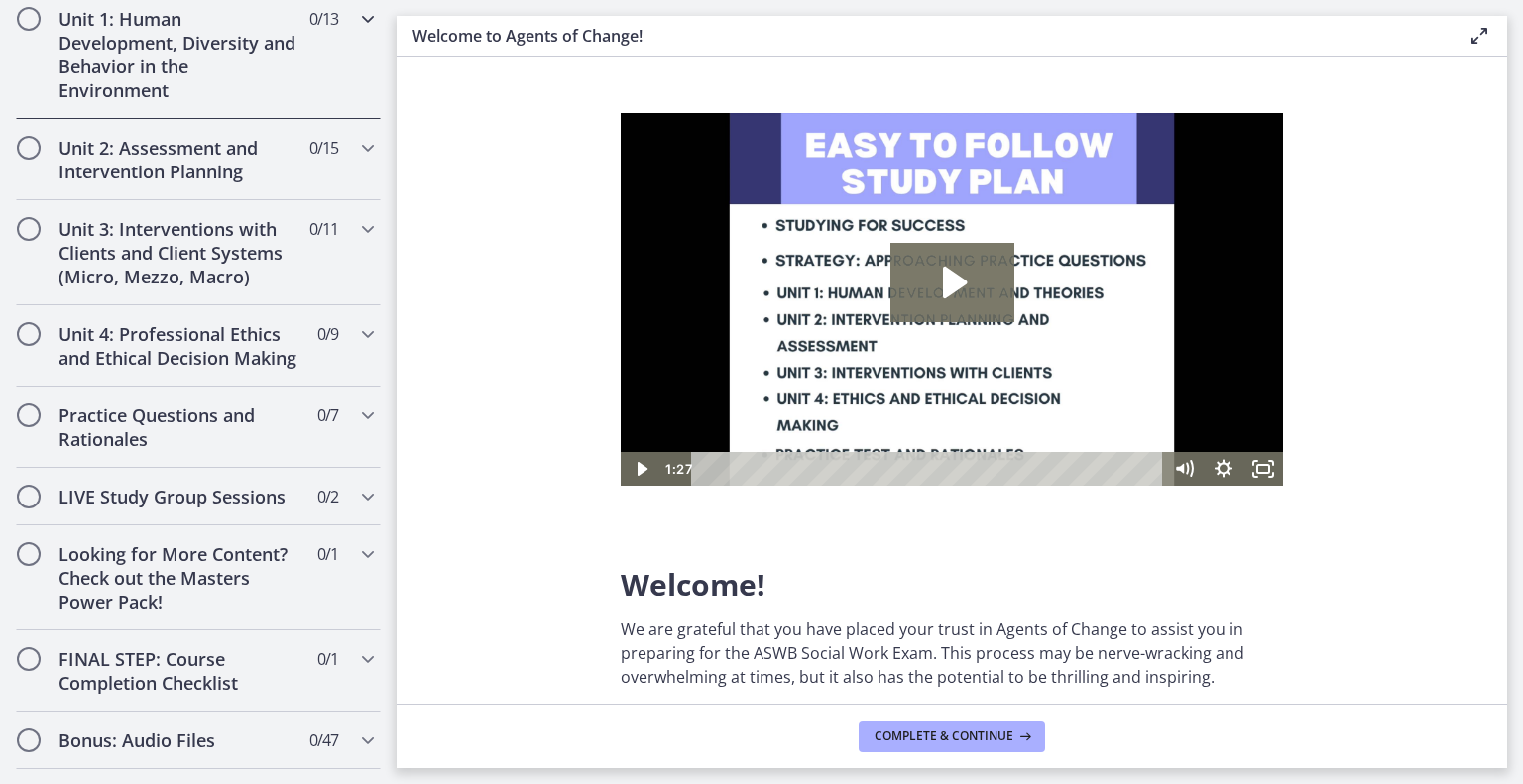 click at bounding box center (368, 19) 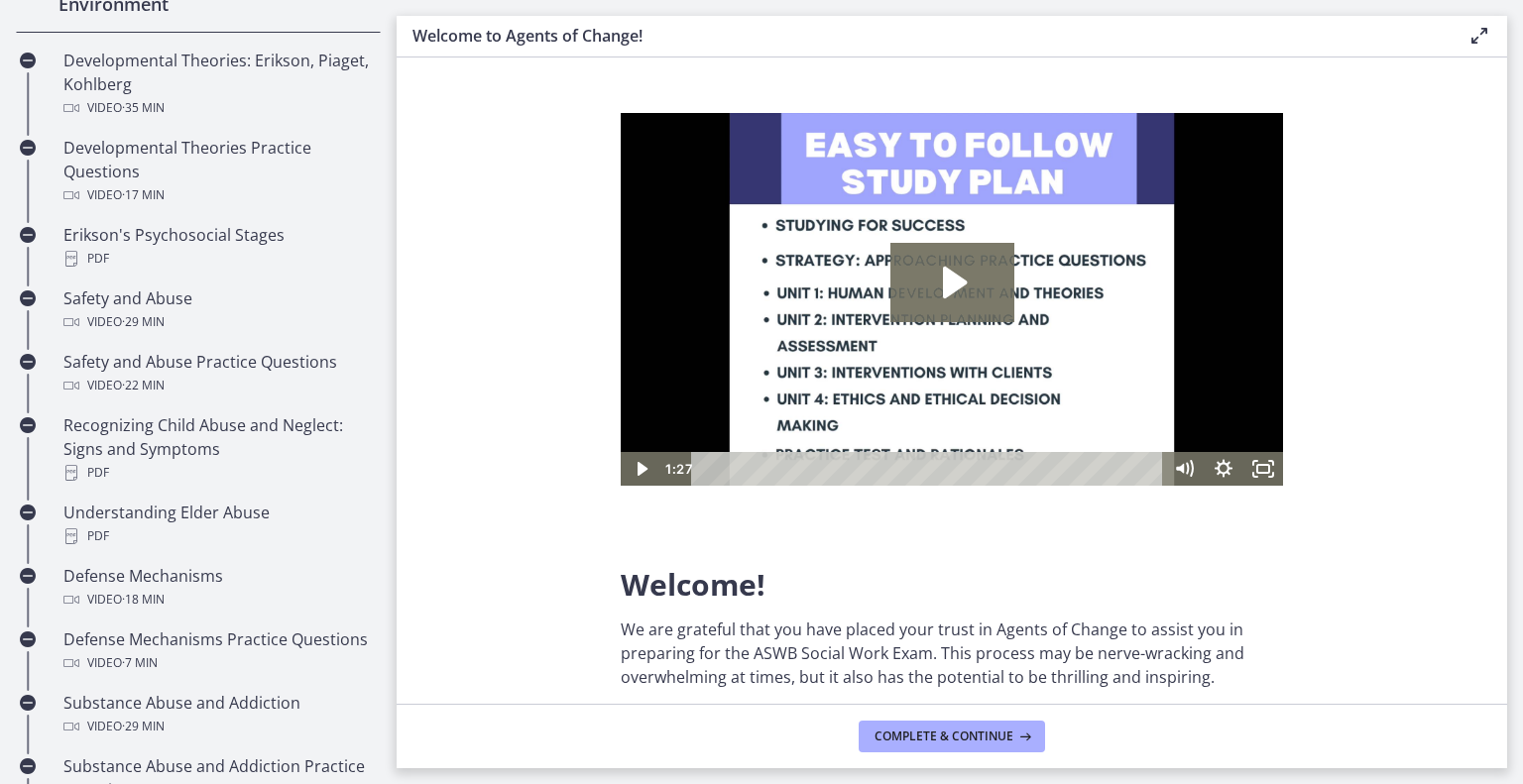 scroll, scrollTop: 574, scrollLeft: 0, axis: vertical 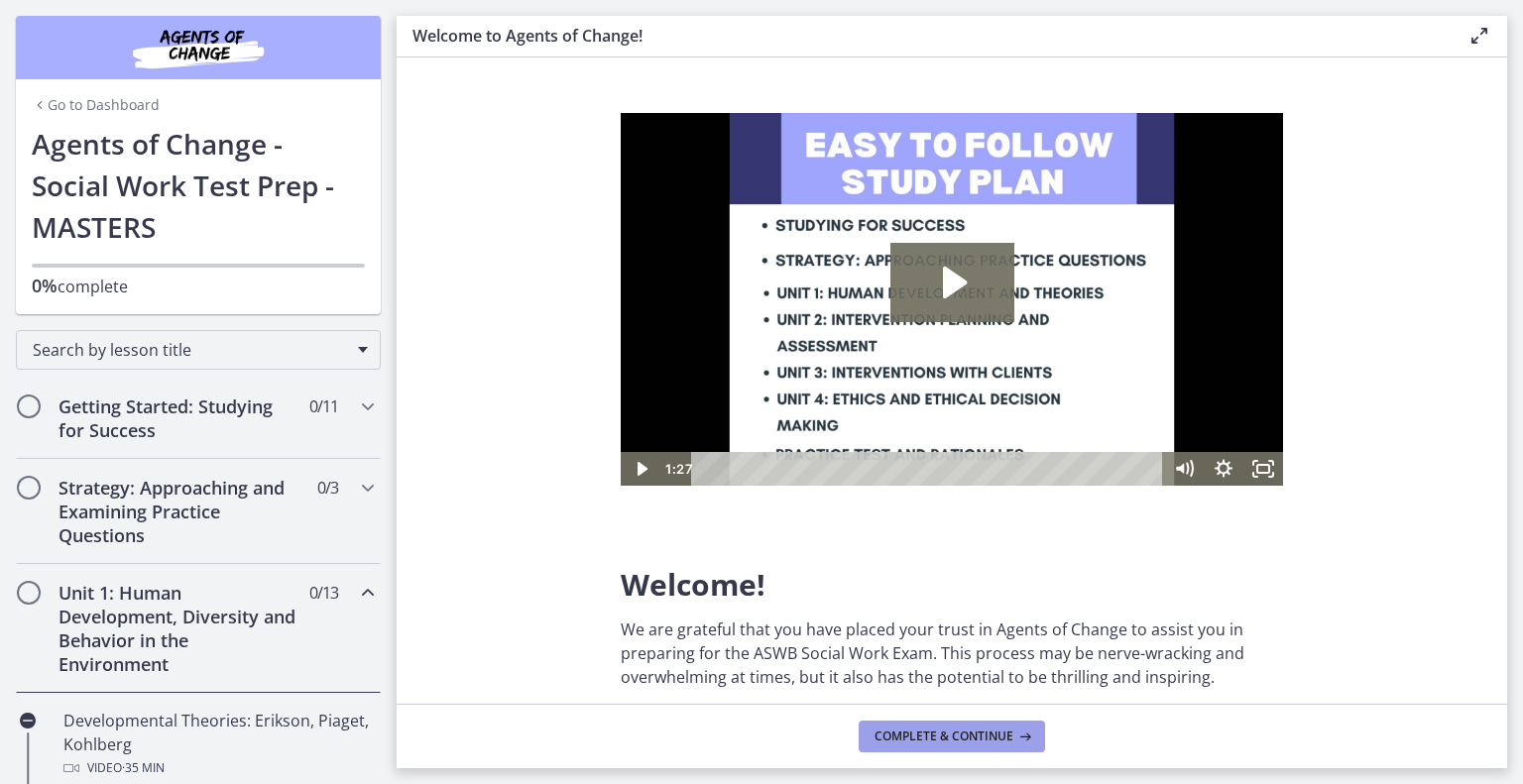 click on "Complete & continue" at bounding box center (944, 736) 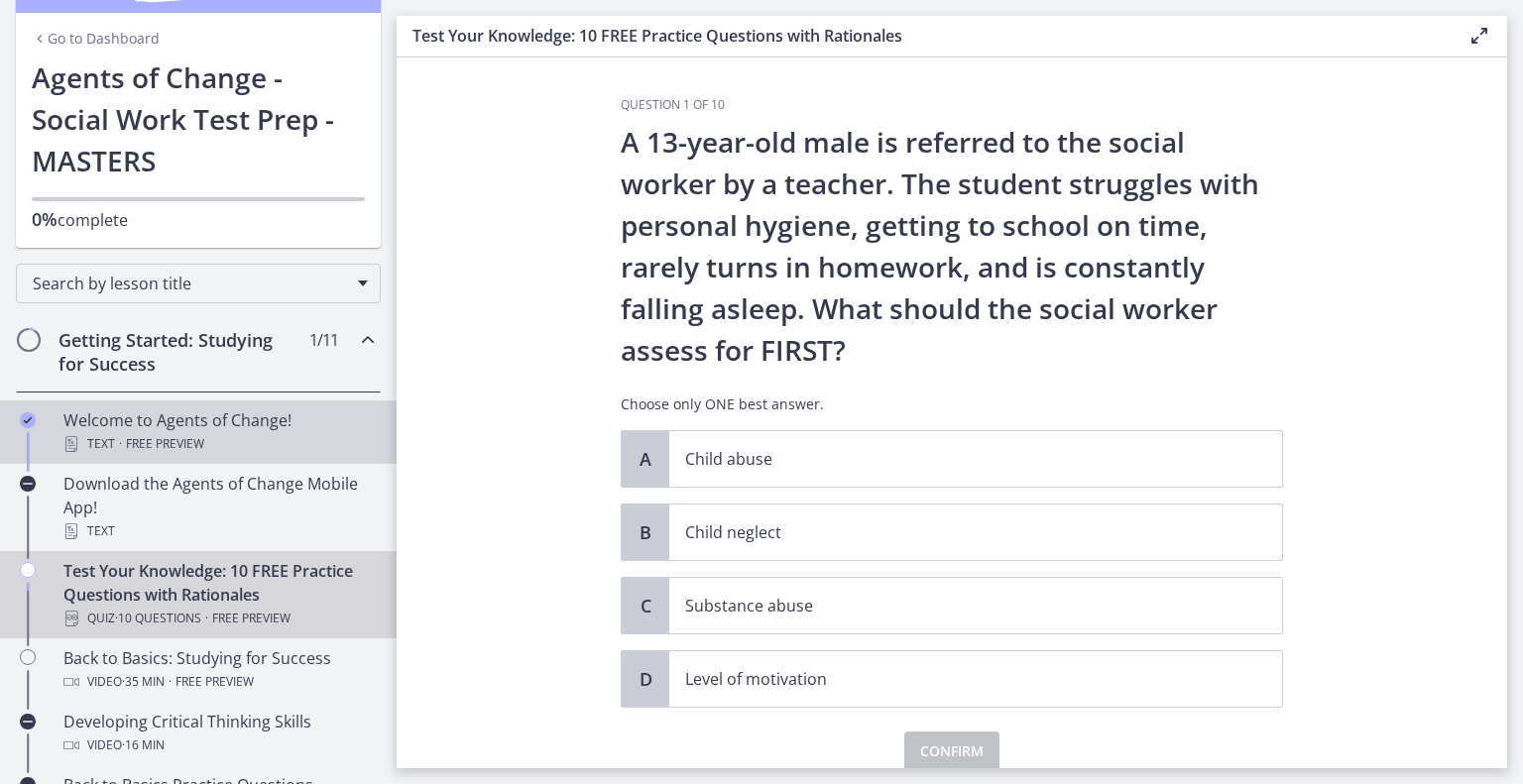 scroll, scrollTop: 99, scrollLeft: 0, axis: vertical 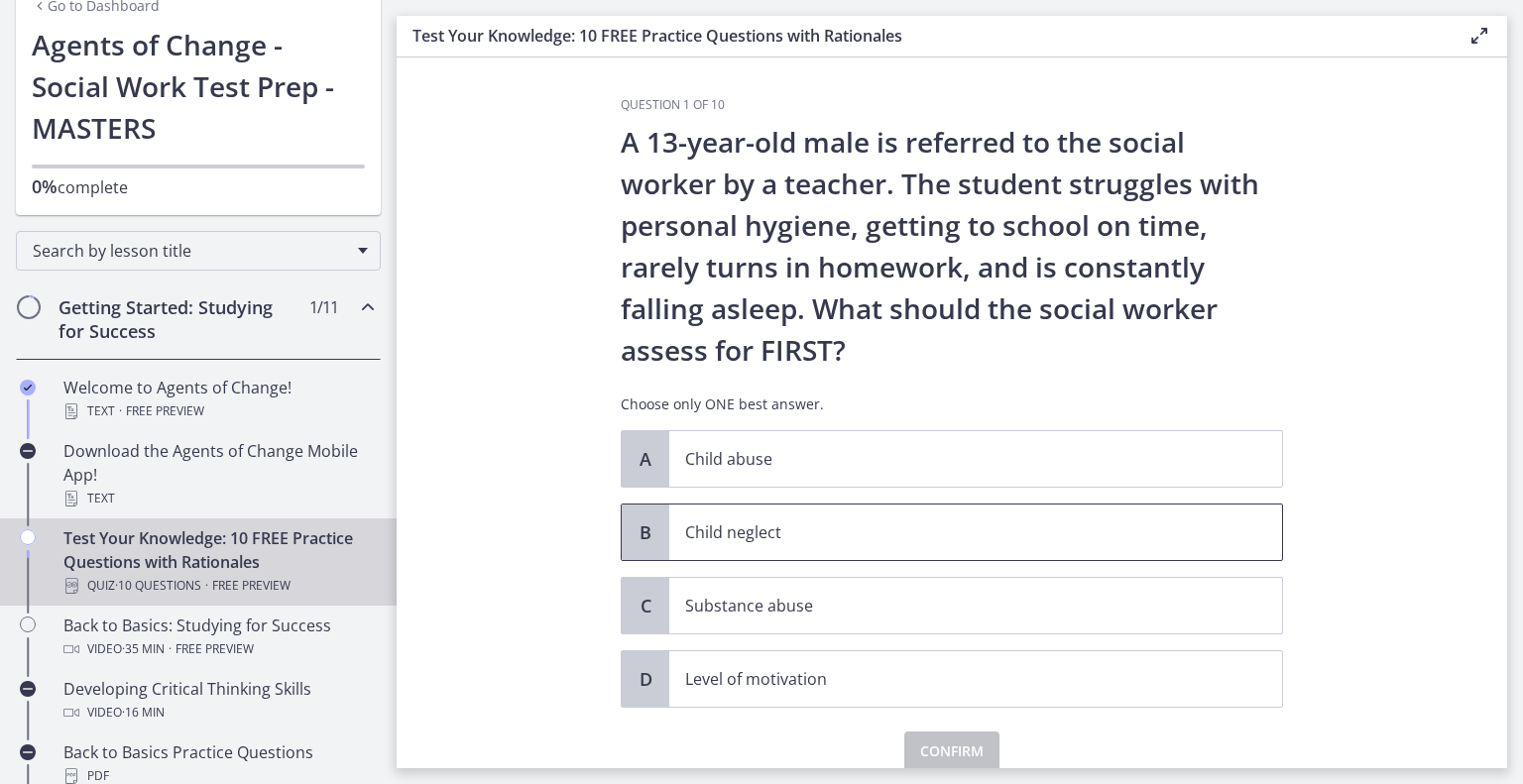 click on "Child neglect" at bounding box center [956, 532] 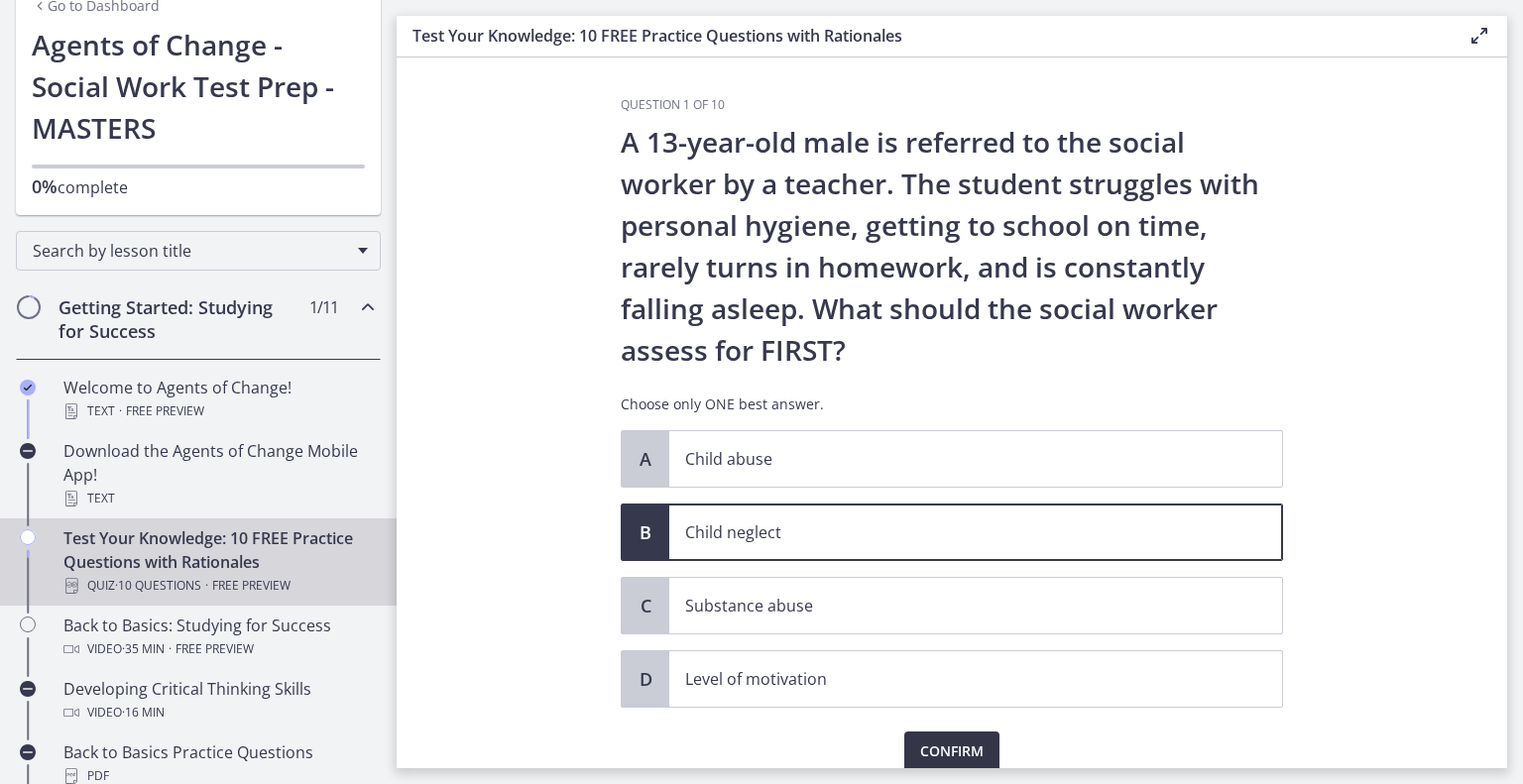 click on "Confirm" at bounding box center (952, 751) 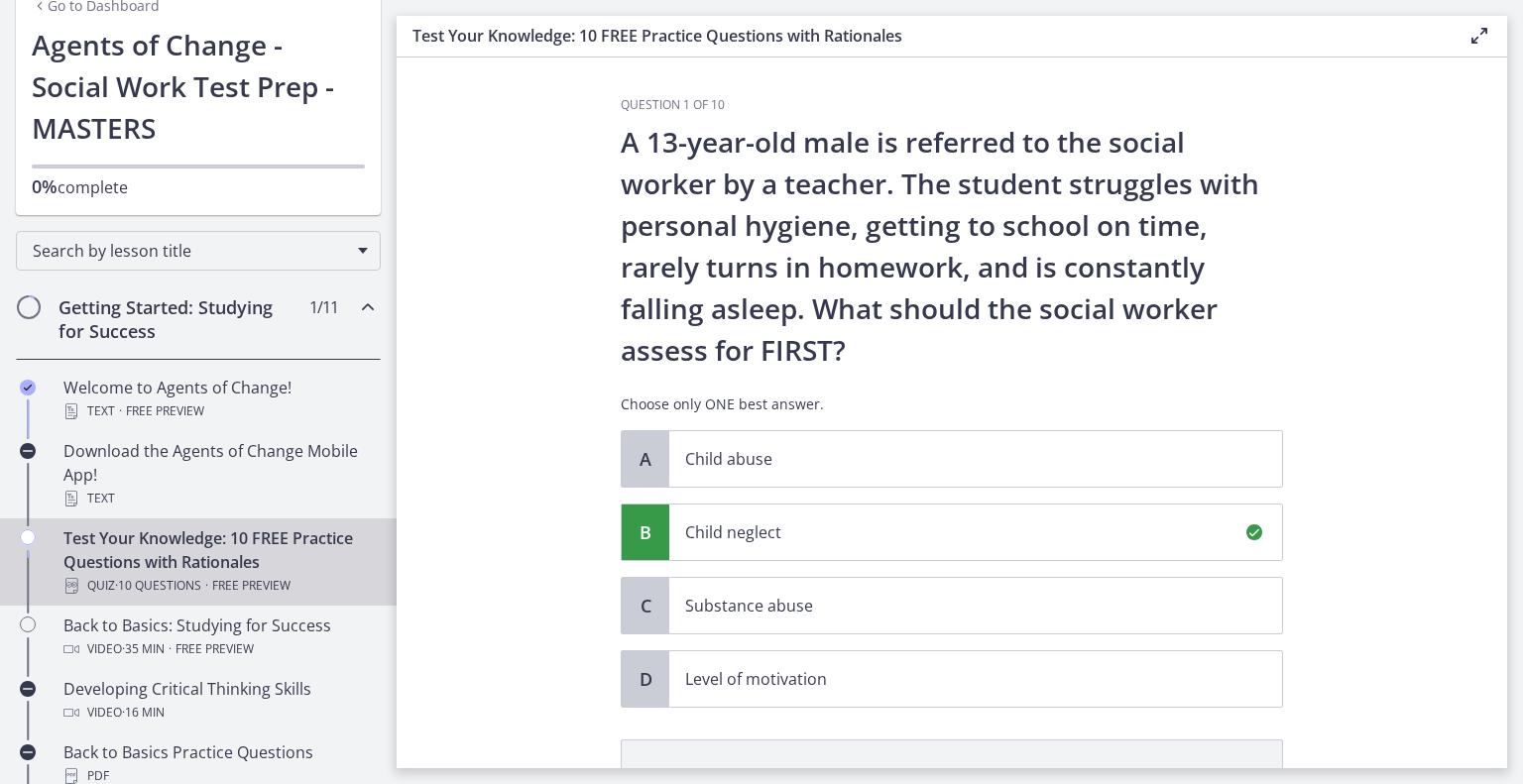 scroll, scrollTop: 311, scrollLeft: 0, axis: vertical 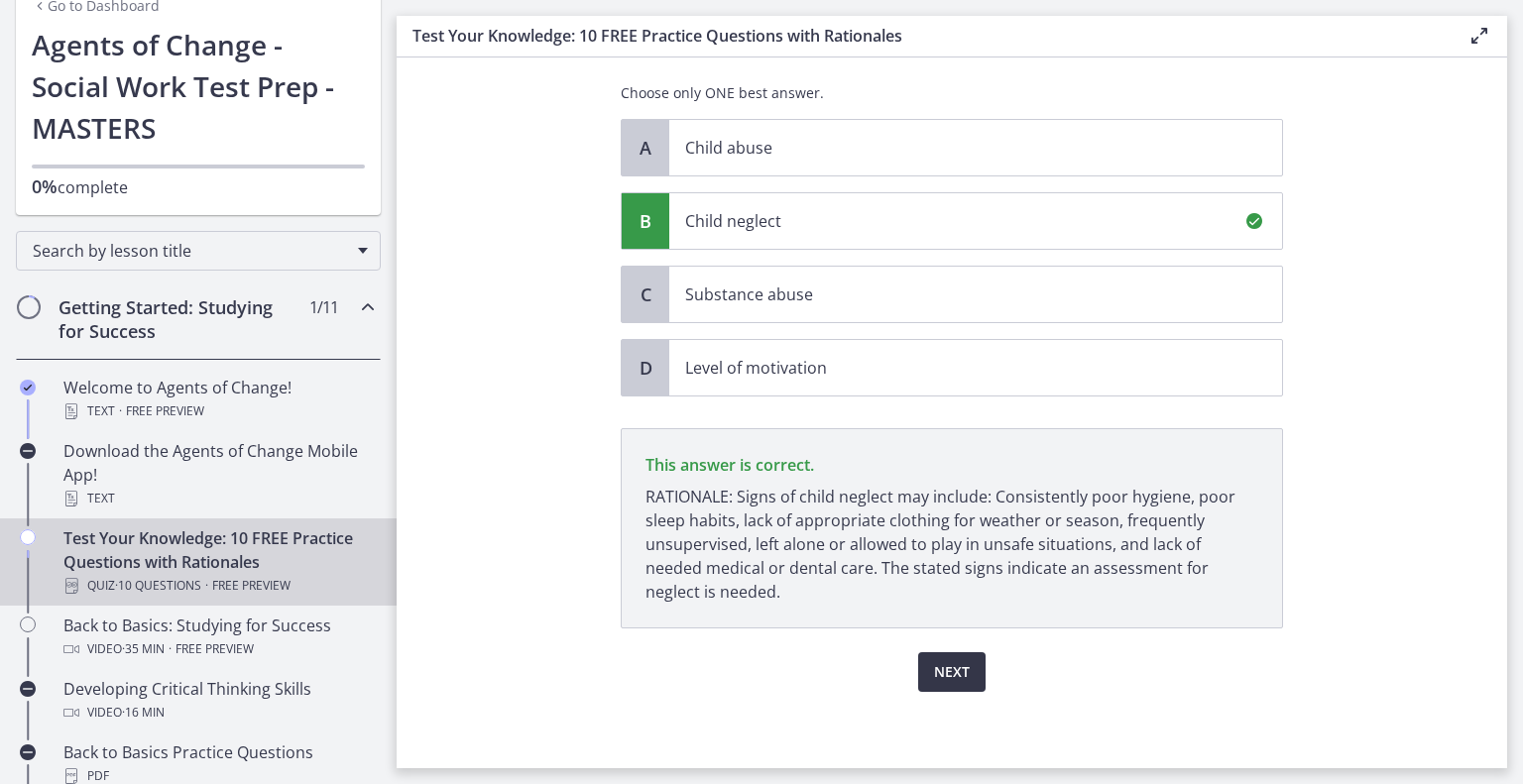 click on "Next" at bounding box center [952, 672] 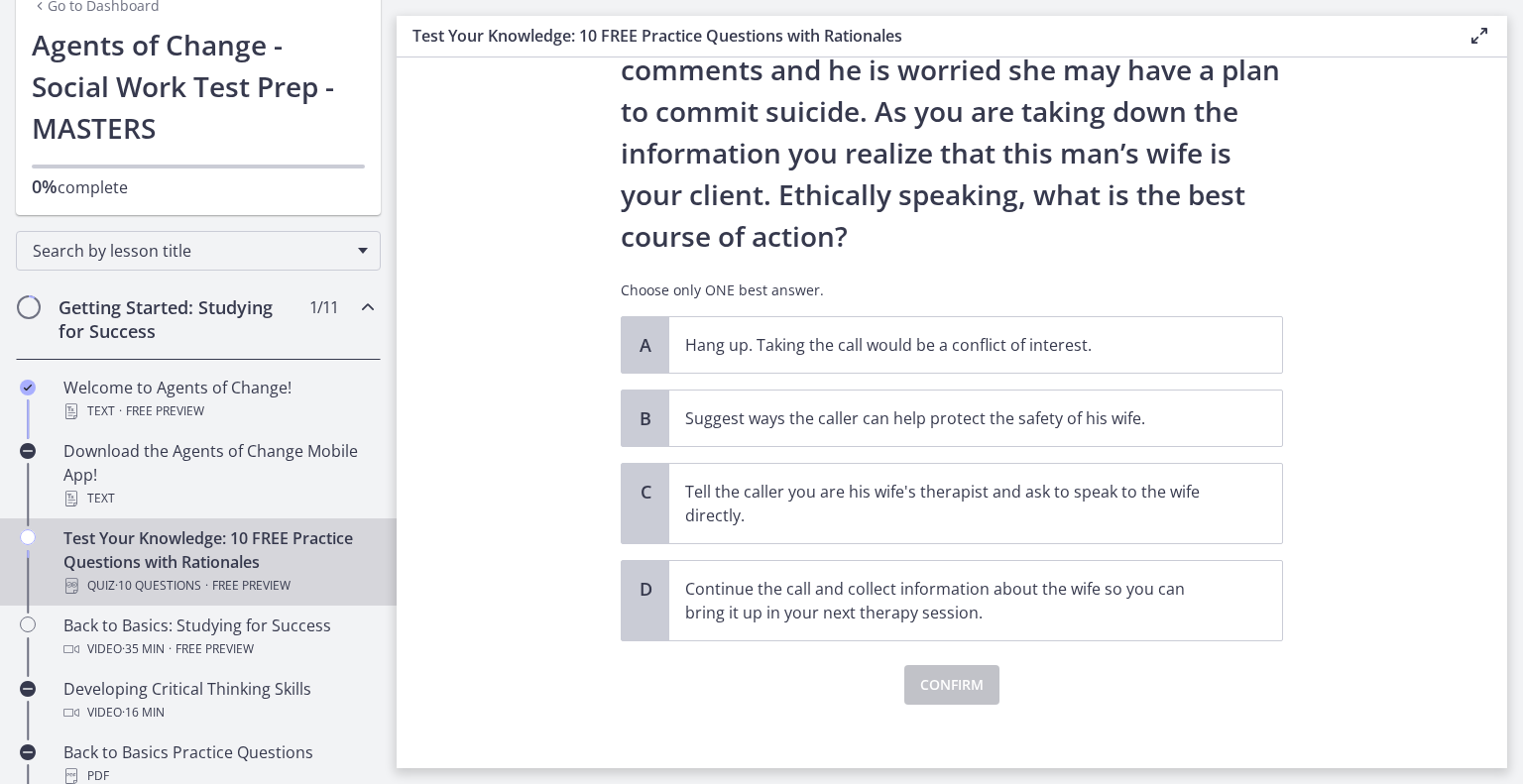 scroll, scrollTop: 198, scrollLeft: 0, axis: vertical 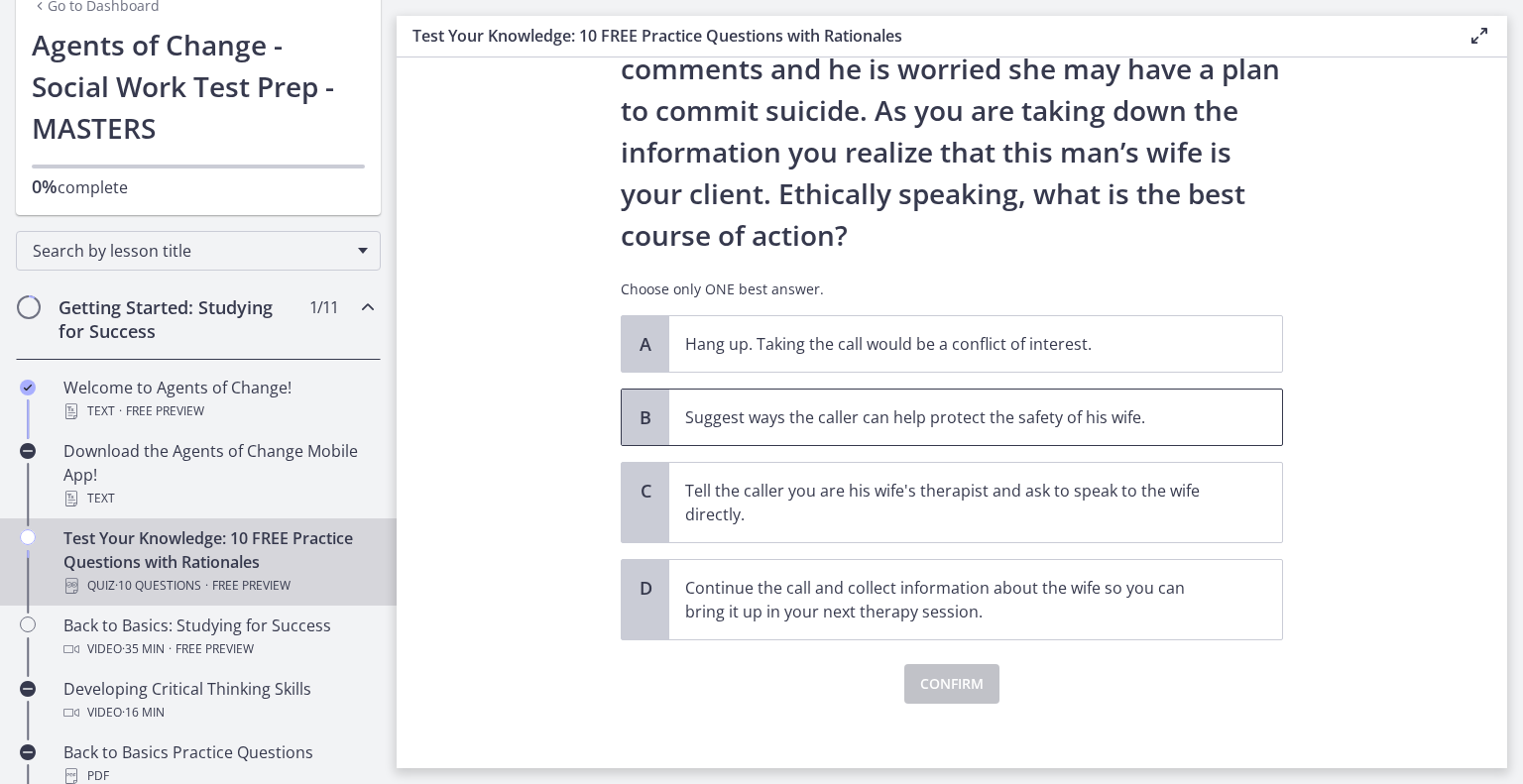 click on "Suggest ways the caller can help protect the safety of his wife." at bounding box center [956, 417] 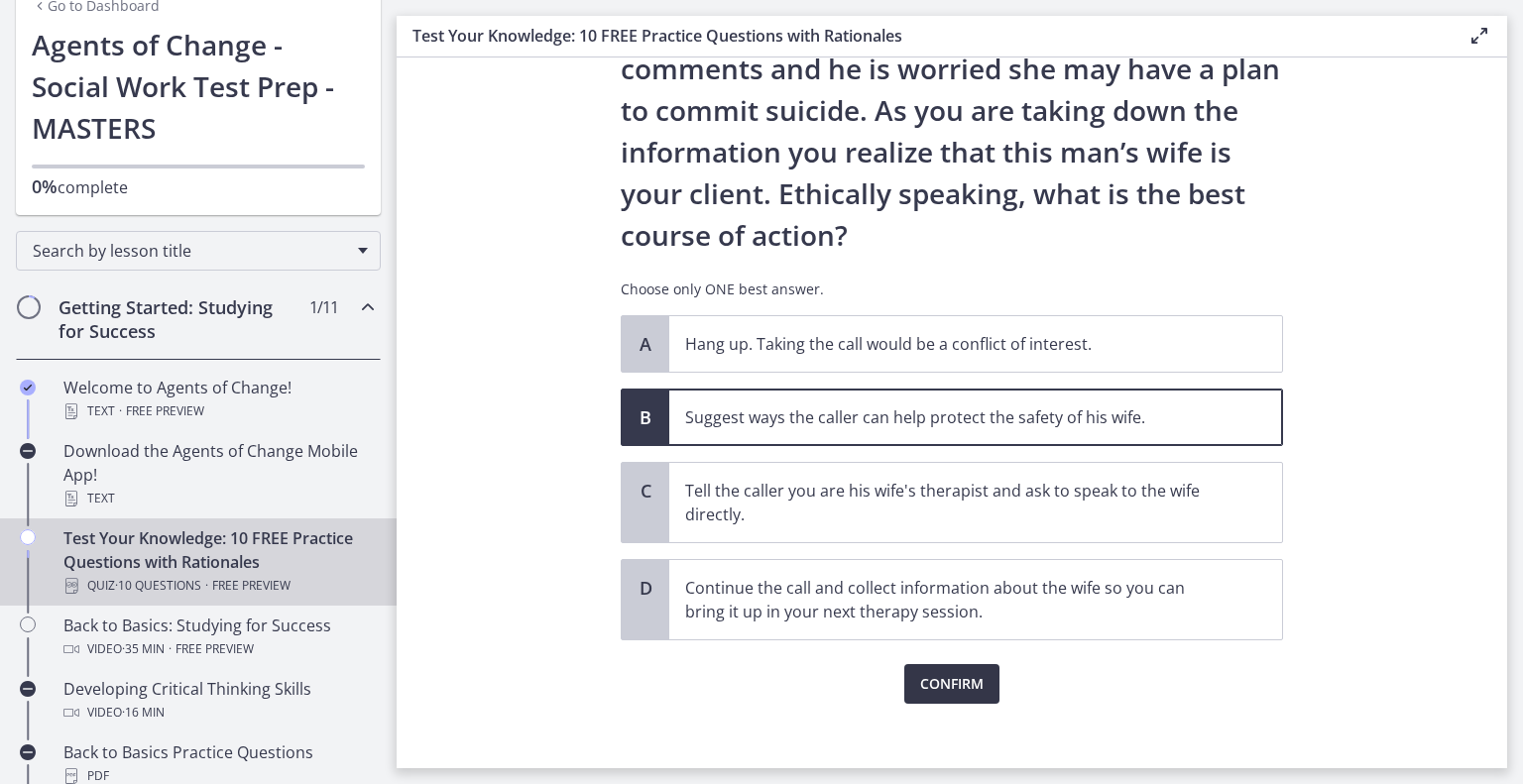 click on "Confirm" at bounding box center (952, 684) 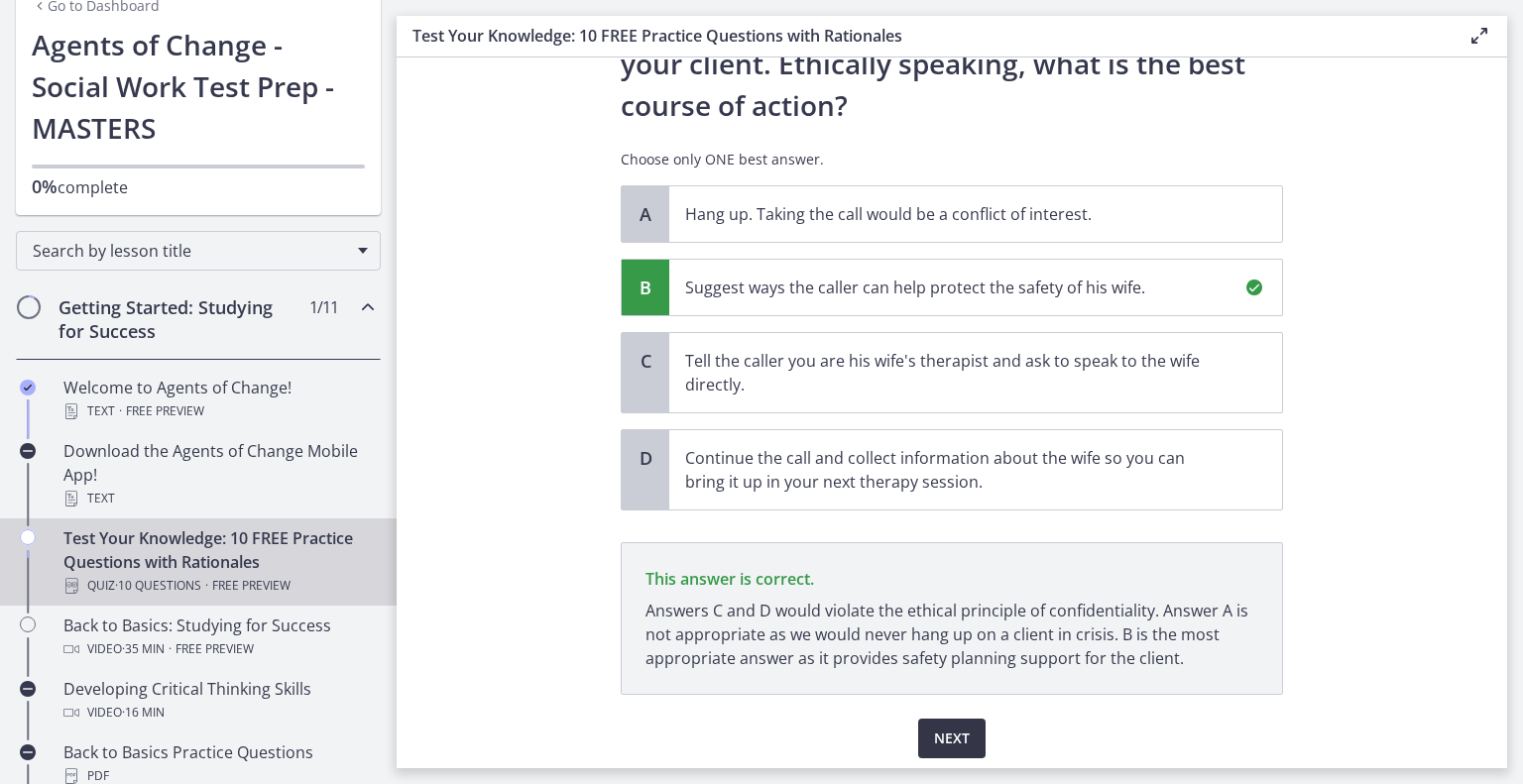 scroll, scrollTop: 394, scrollLeft: 0, axis: vertical 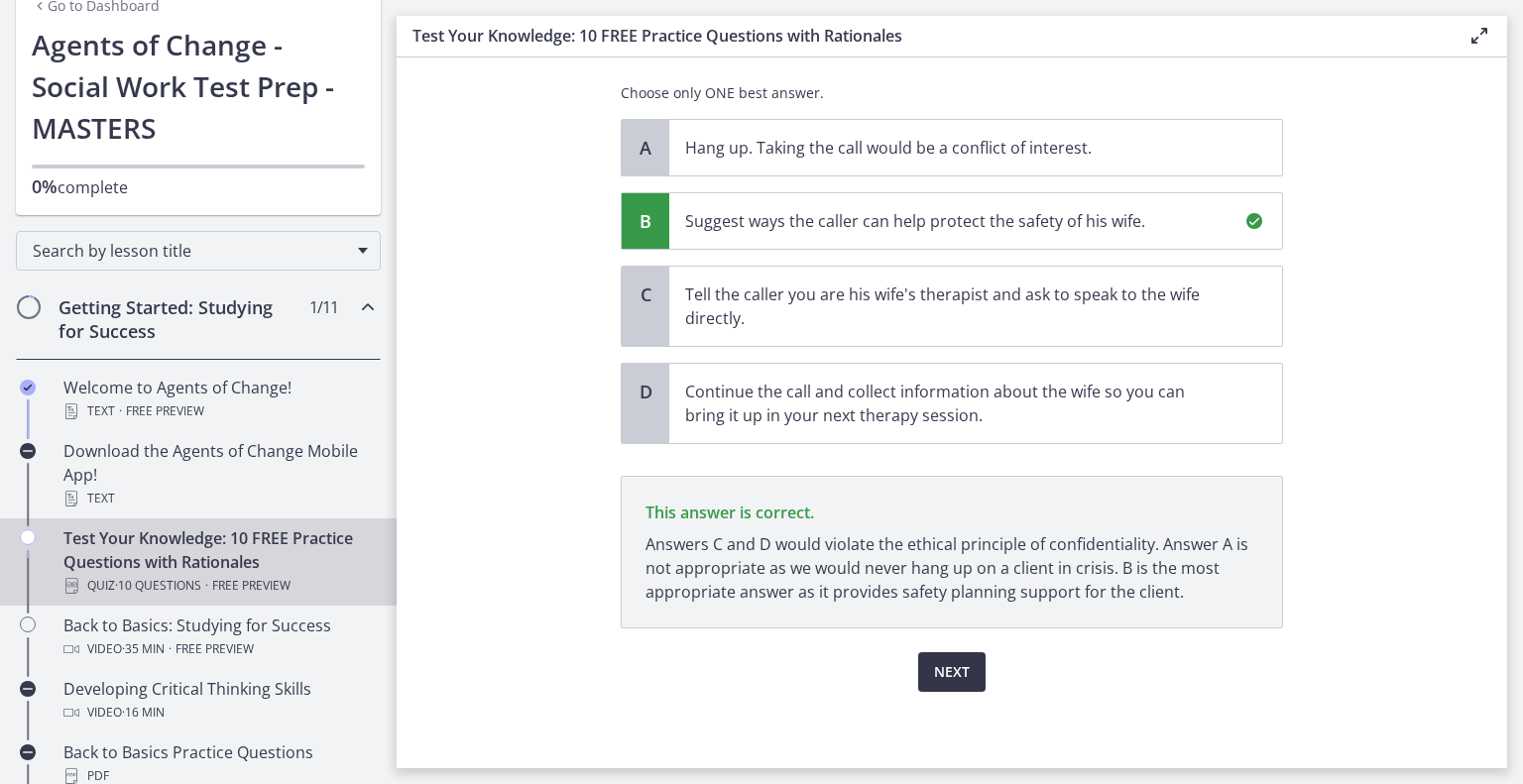 click on "Next" at bounding box center [952, 672] 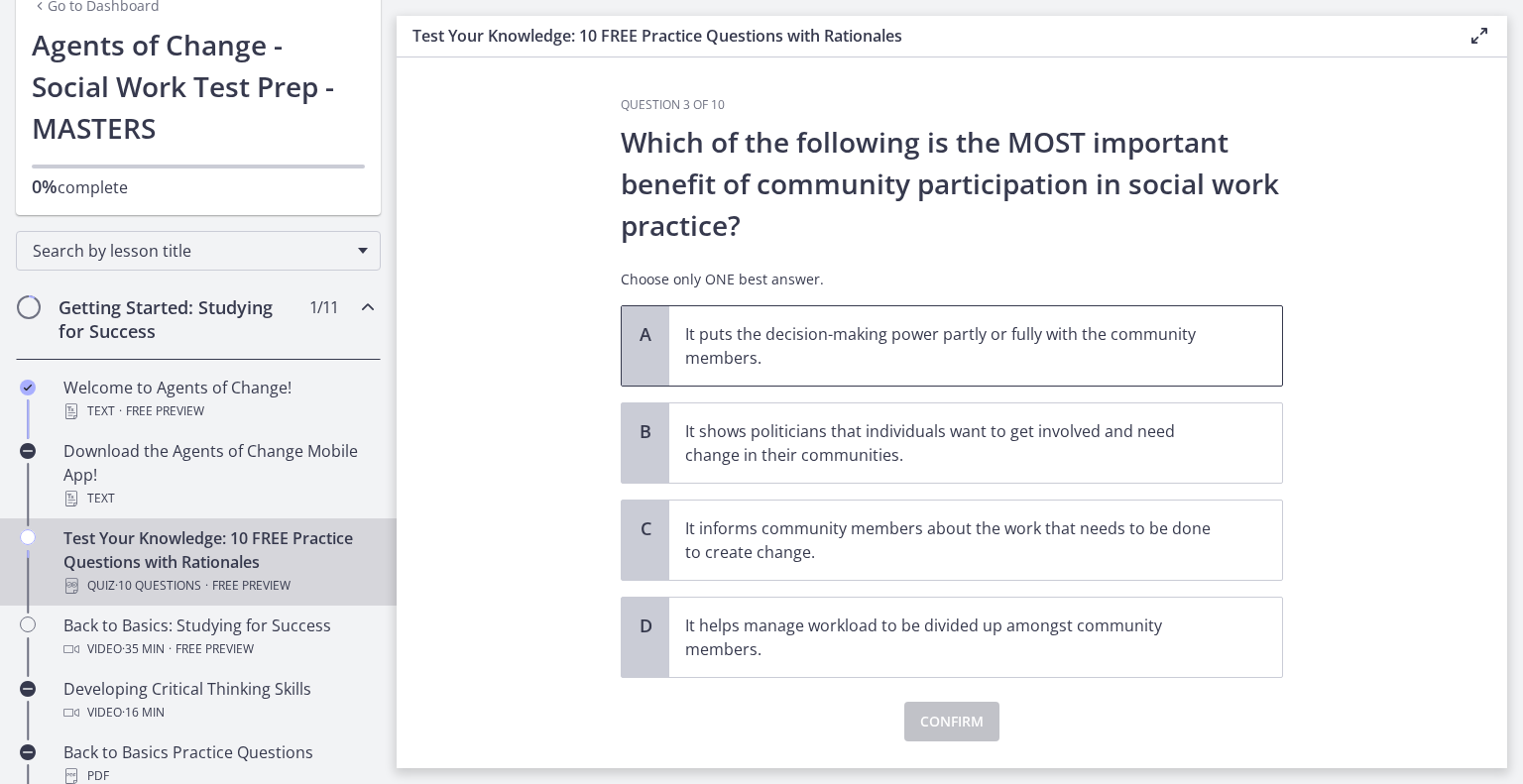 click on "It puts the decision-making power partly or fully with the community members." at bounding box center [976, 346] 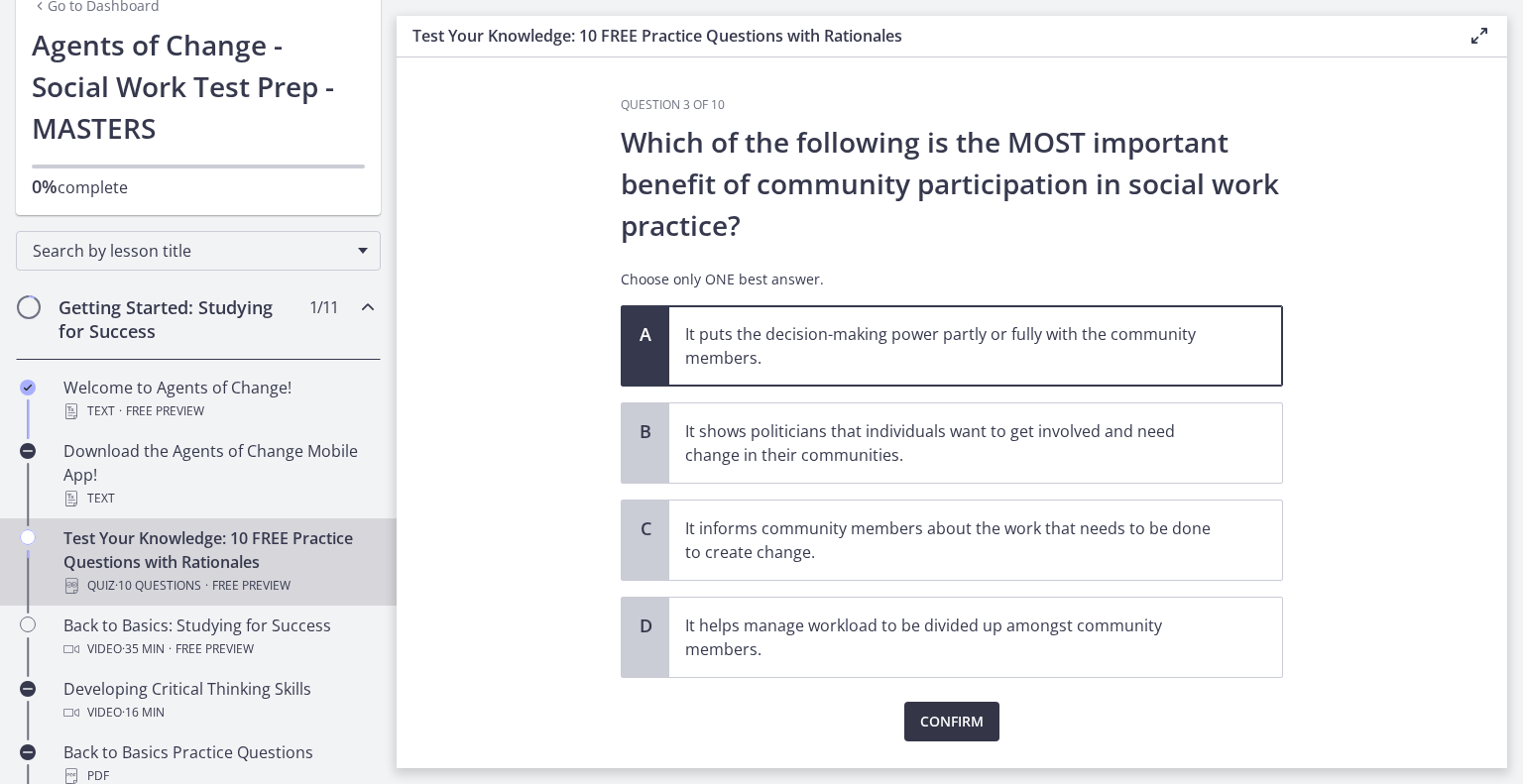 click on "Confirm" at bounding box center [952, 722] 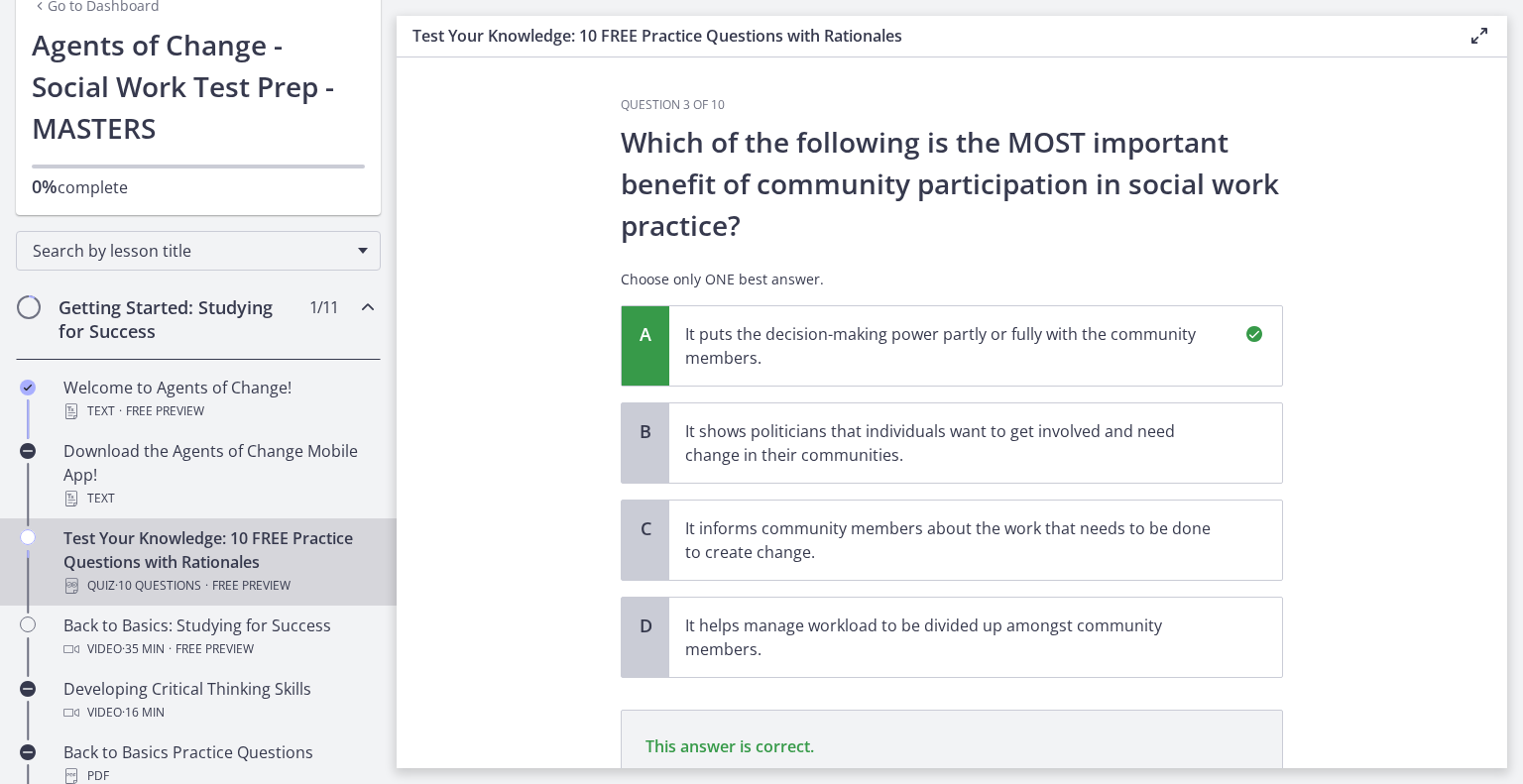 scroll, scrollTop: 258, scrollLeft: 0, axis: vertical 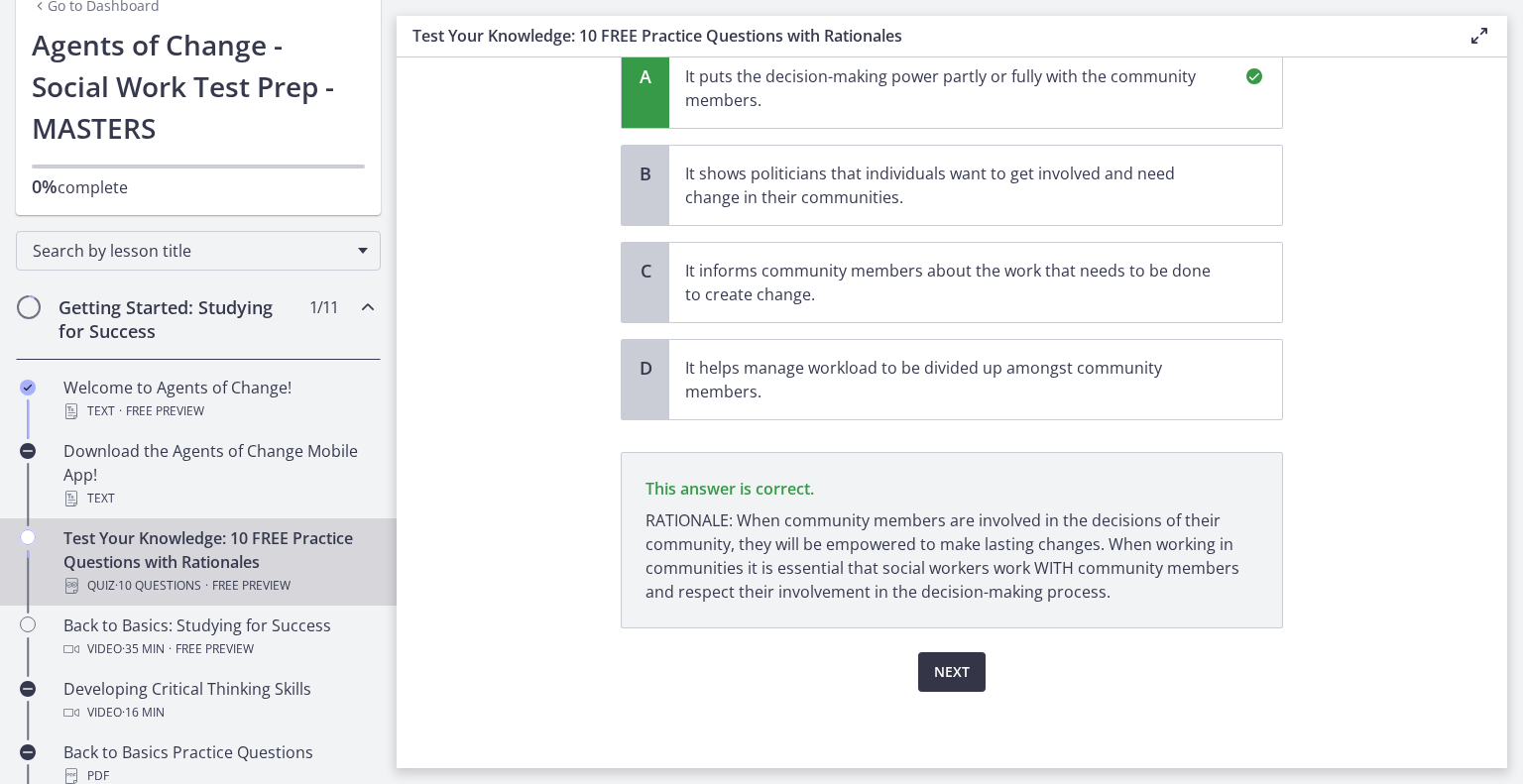 click on "Next" at bounding box center (952, 672) 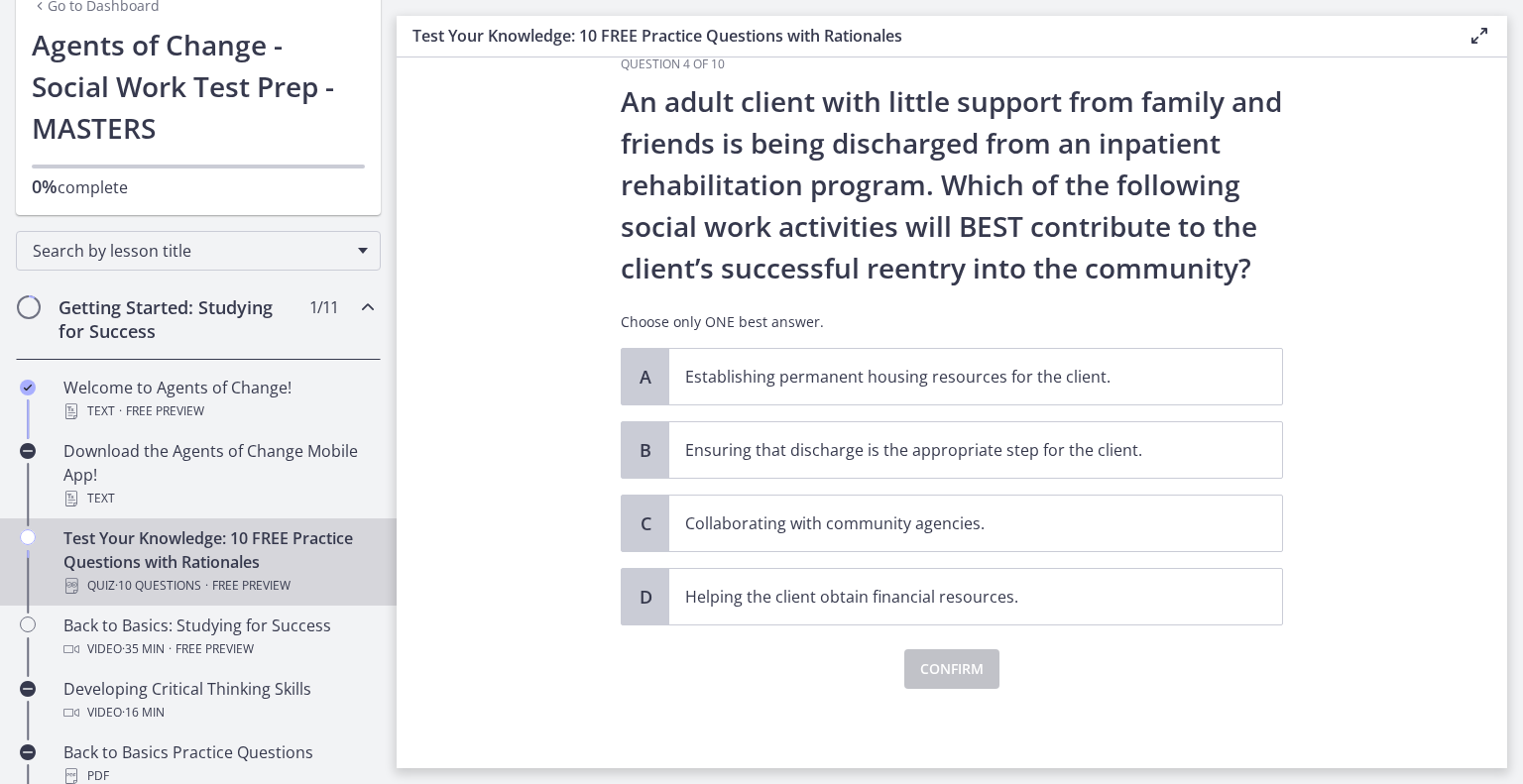 scroll, scrollTop: 0, scrollLeft: 0, axis: both 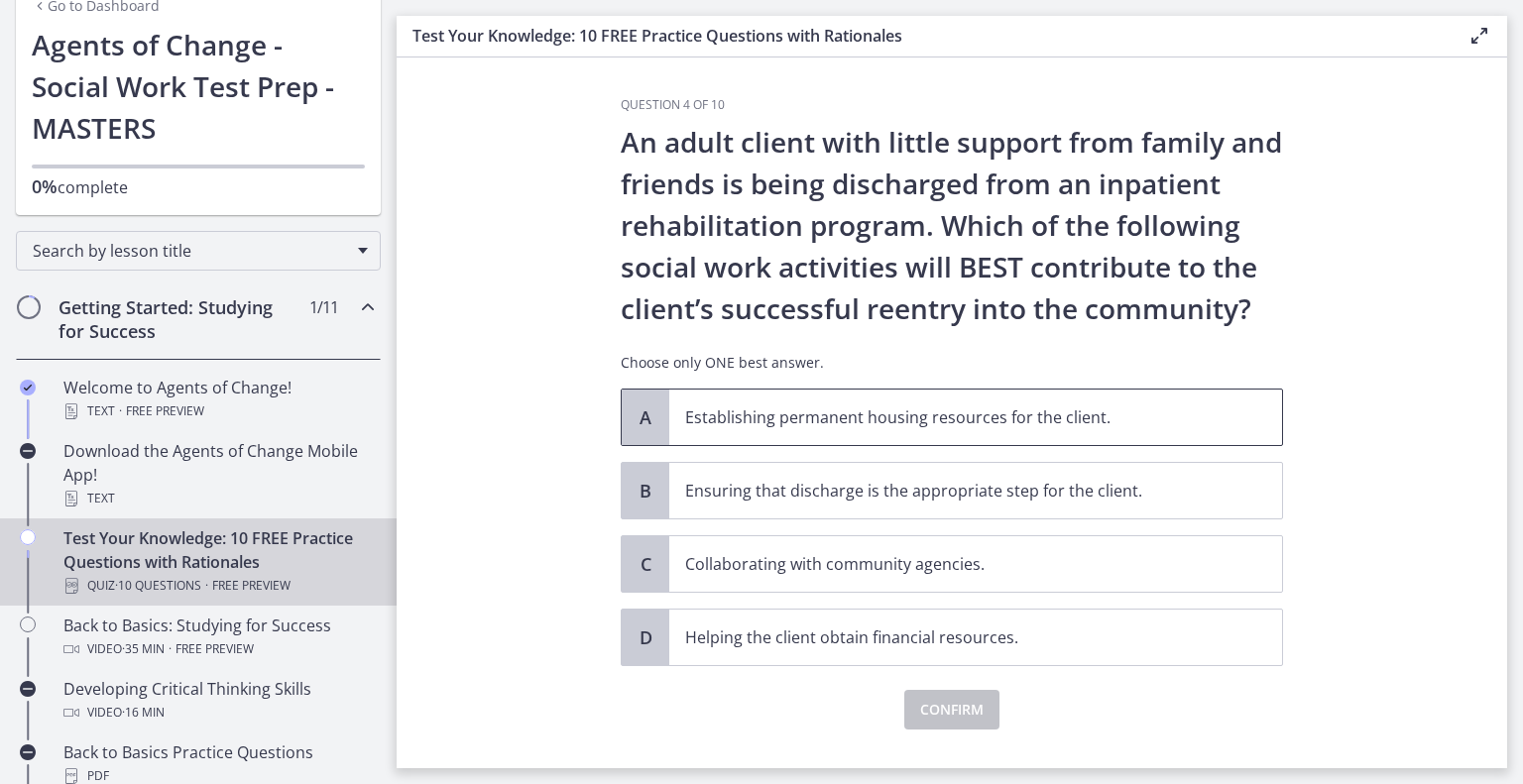 click on "Establishing permanent housing resources for the client." at bounding box center [976, 417] 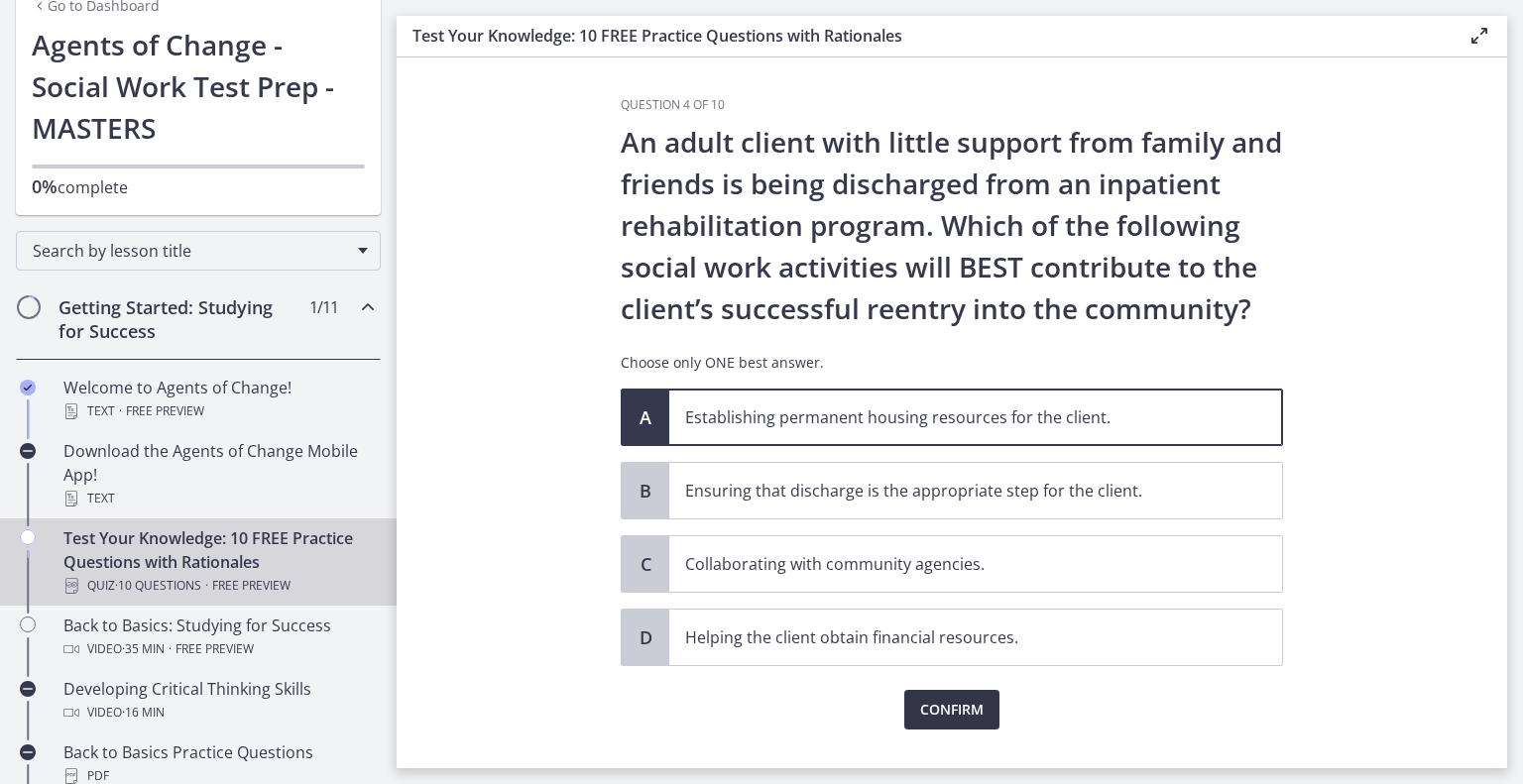 click on "Confirm" at bounding box center (952, 710) 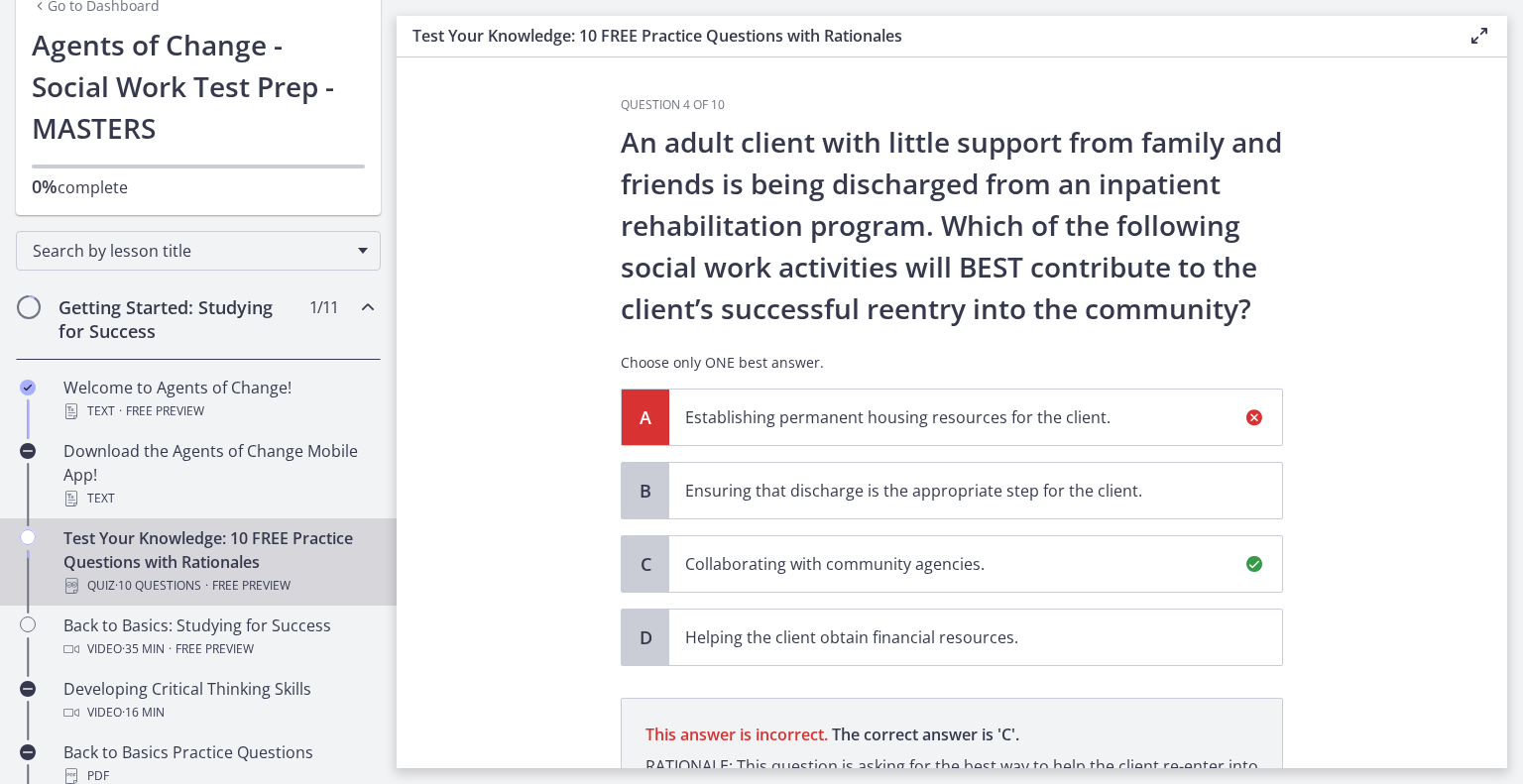 scroll, scrollTop: 270, scrollLeft: 0, axis: vertical 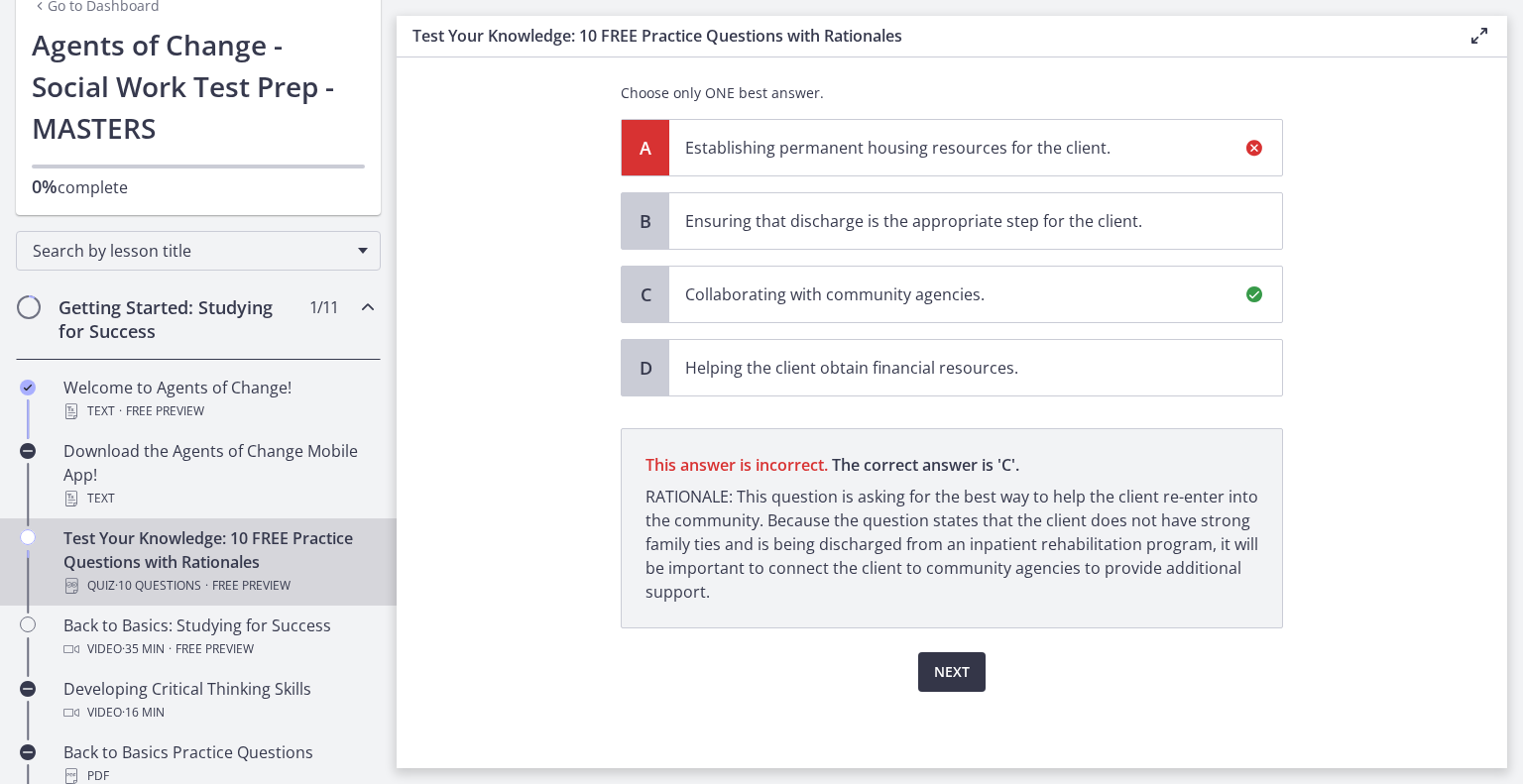 click on "Next" at bounding box center (952, 672) 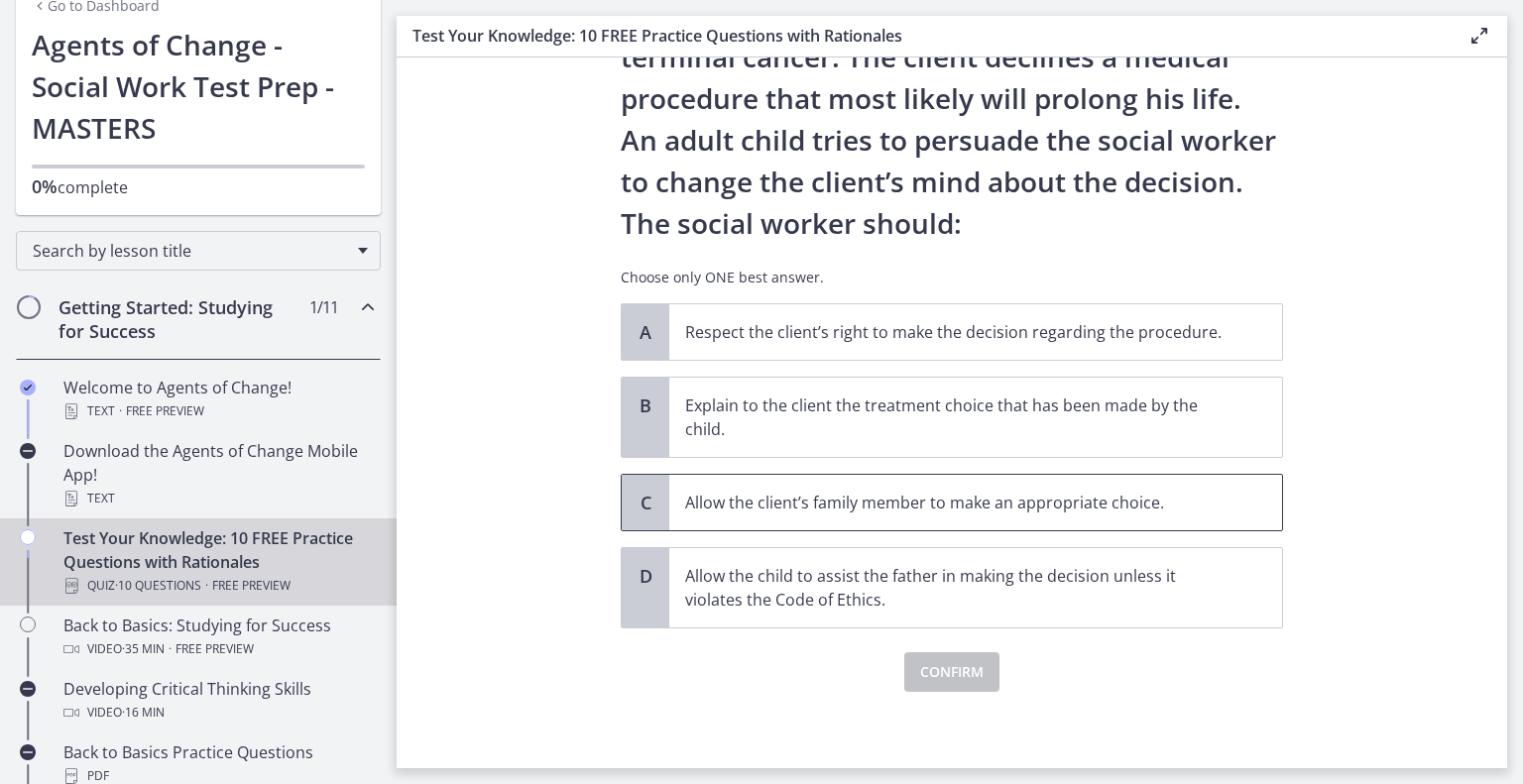 scroll, scrollTop: 169, scrollLeft: 0, axis: vertical 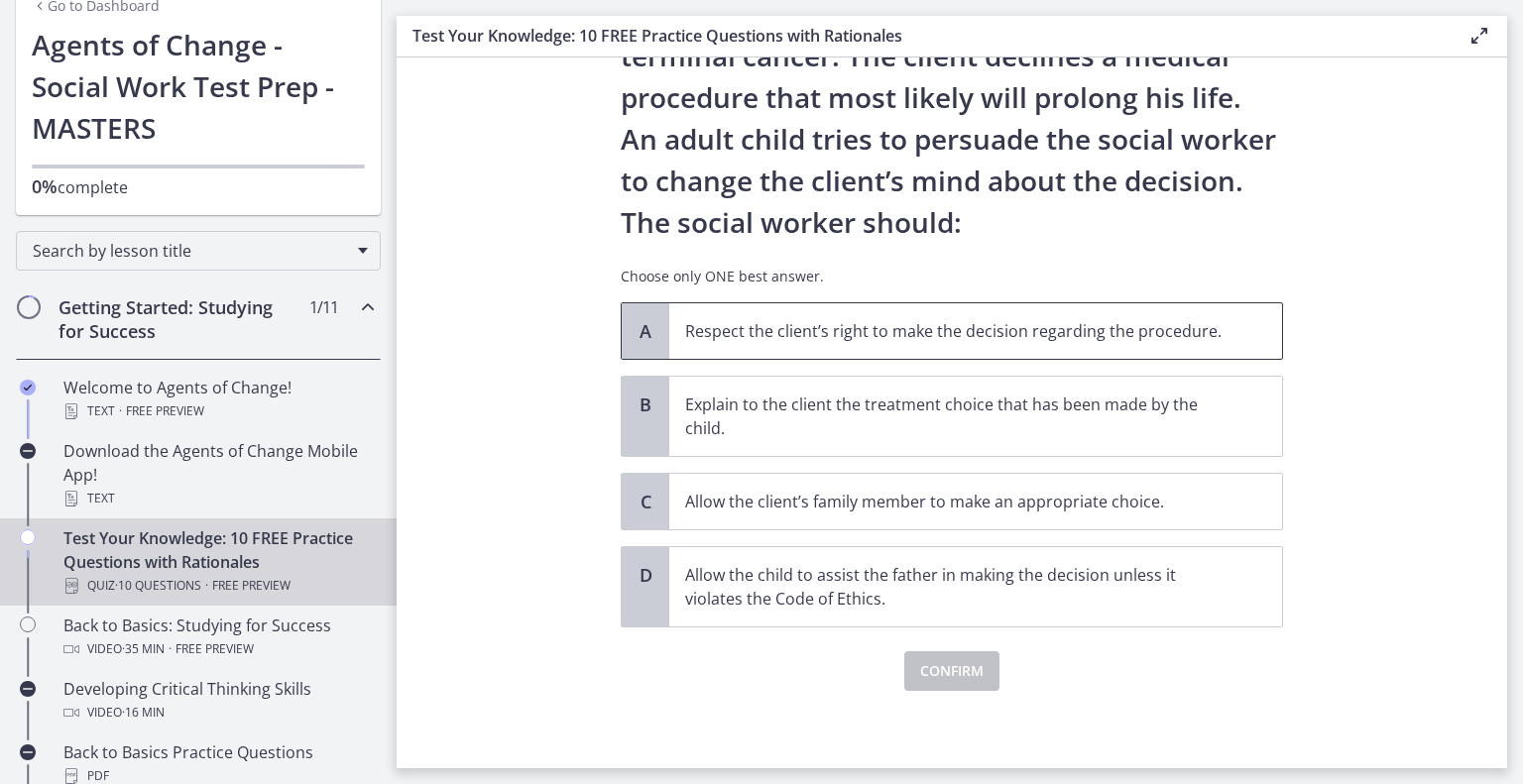click on "Respect the client’s right to make the decision regarding the procedure." at bounding box center (976, 331) 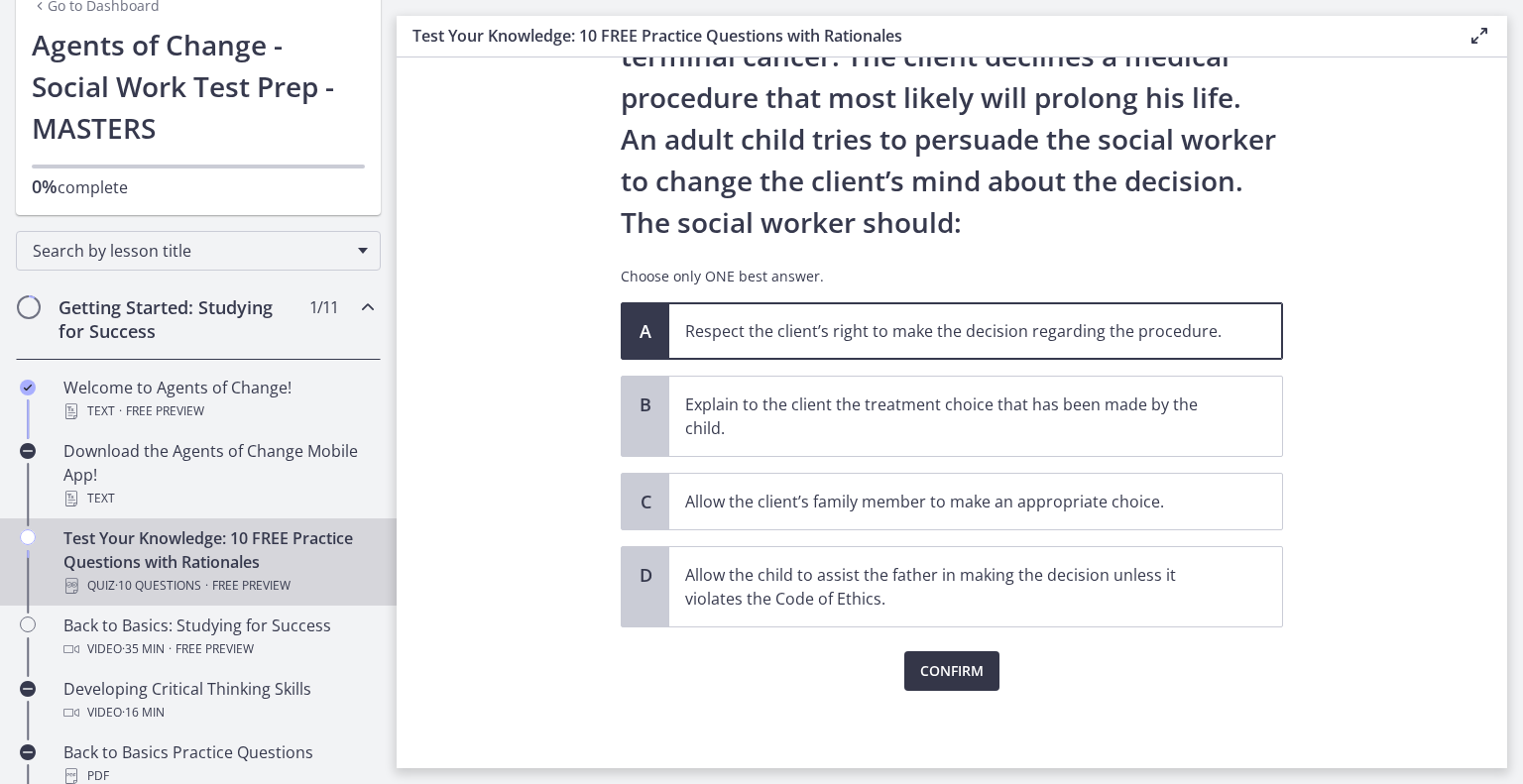click on "Confirm" at bounding box center (952, 671) 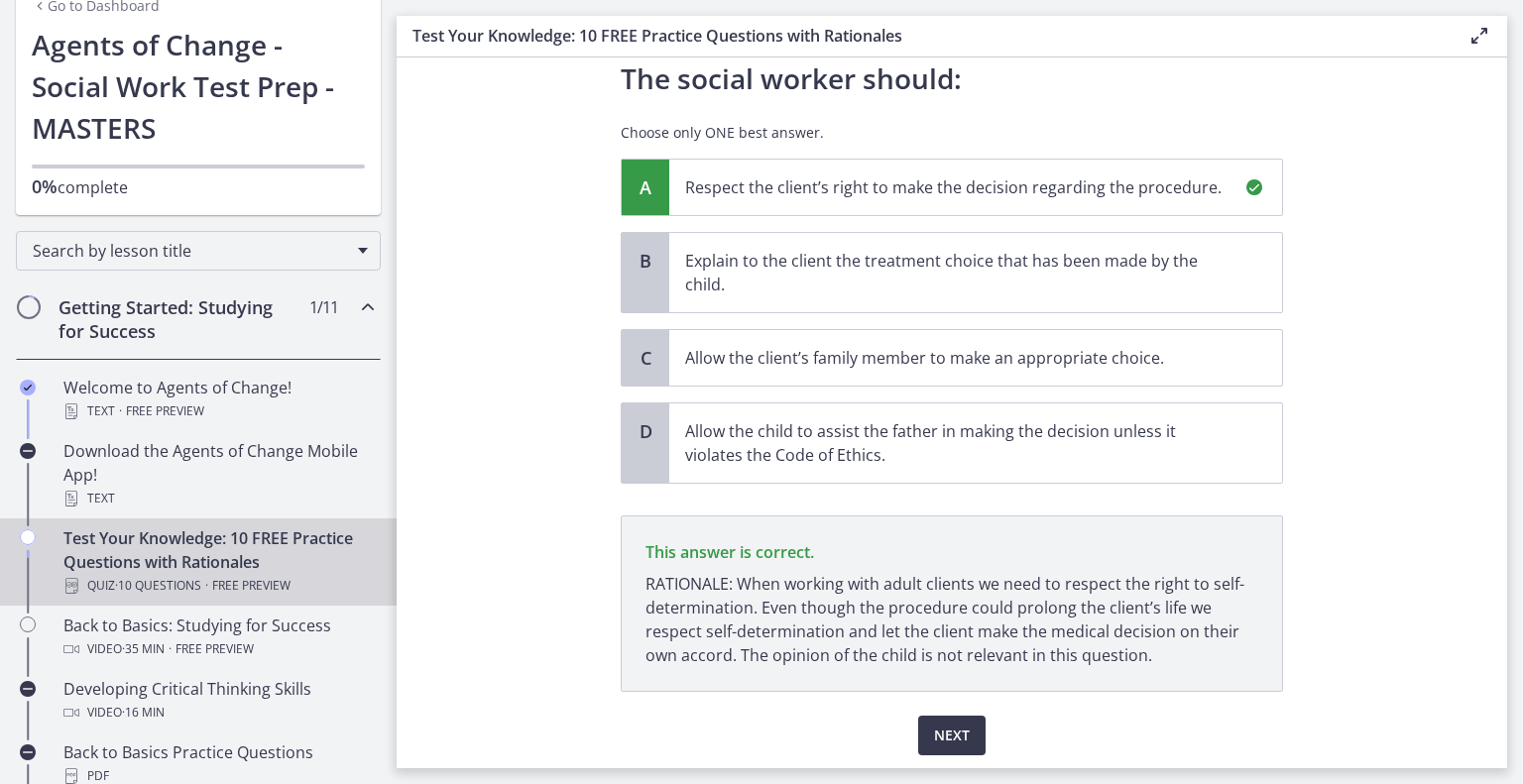 scroll, scrollTop: 377, scrollLeft: 0, axis: vertical 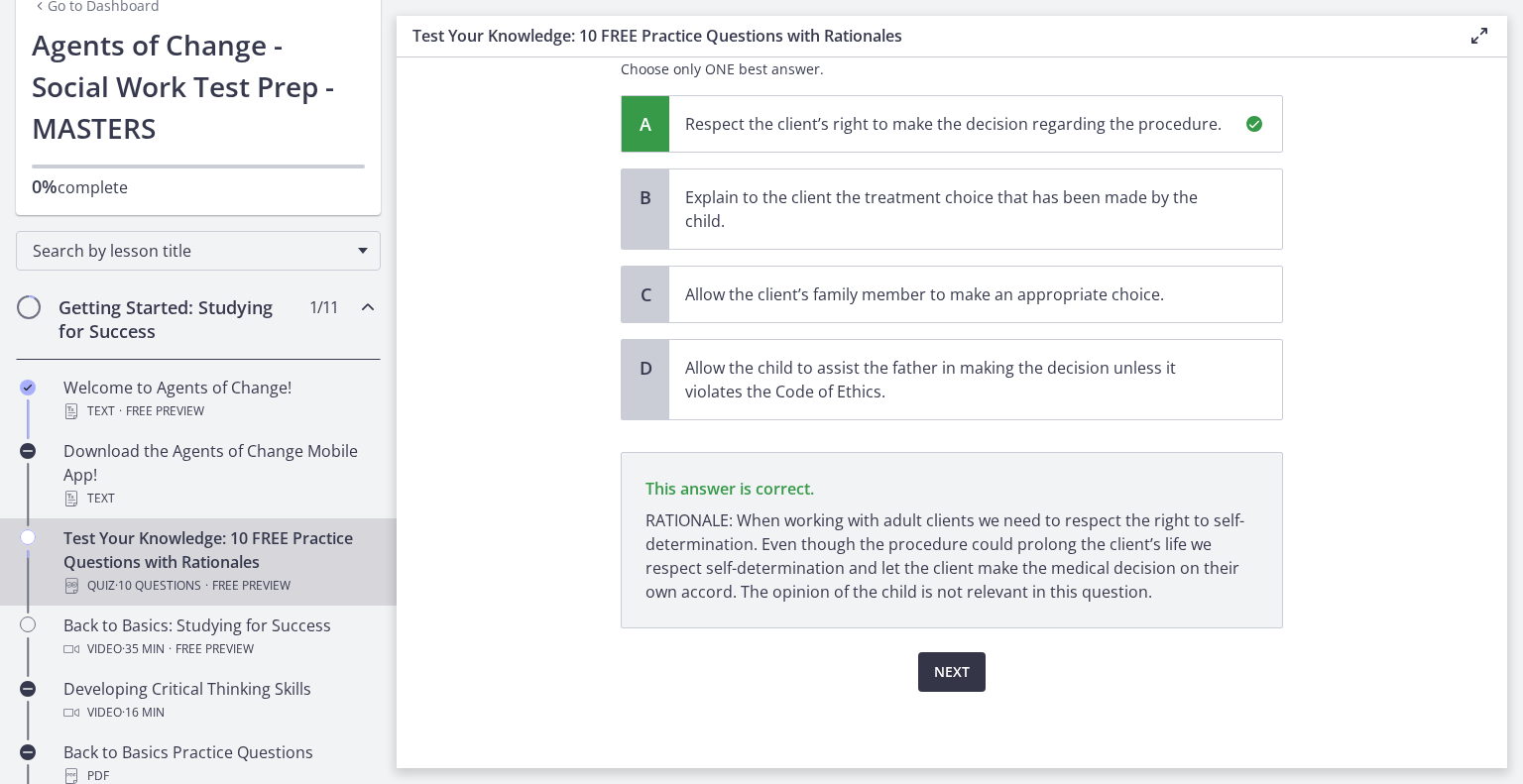 click on "Next" at bounding box center [952, 672] 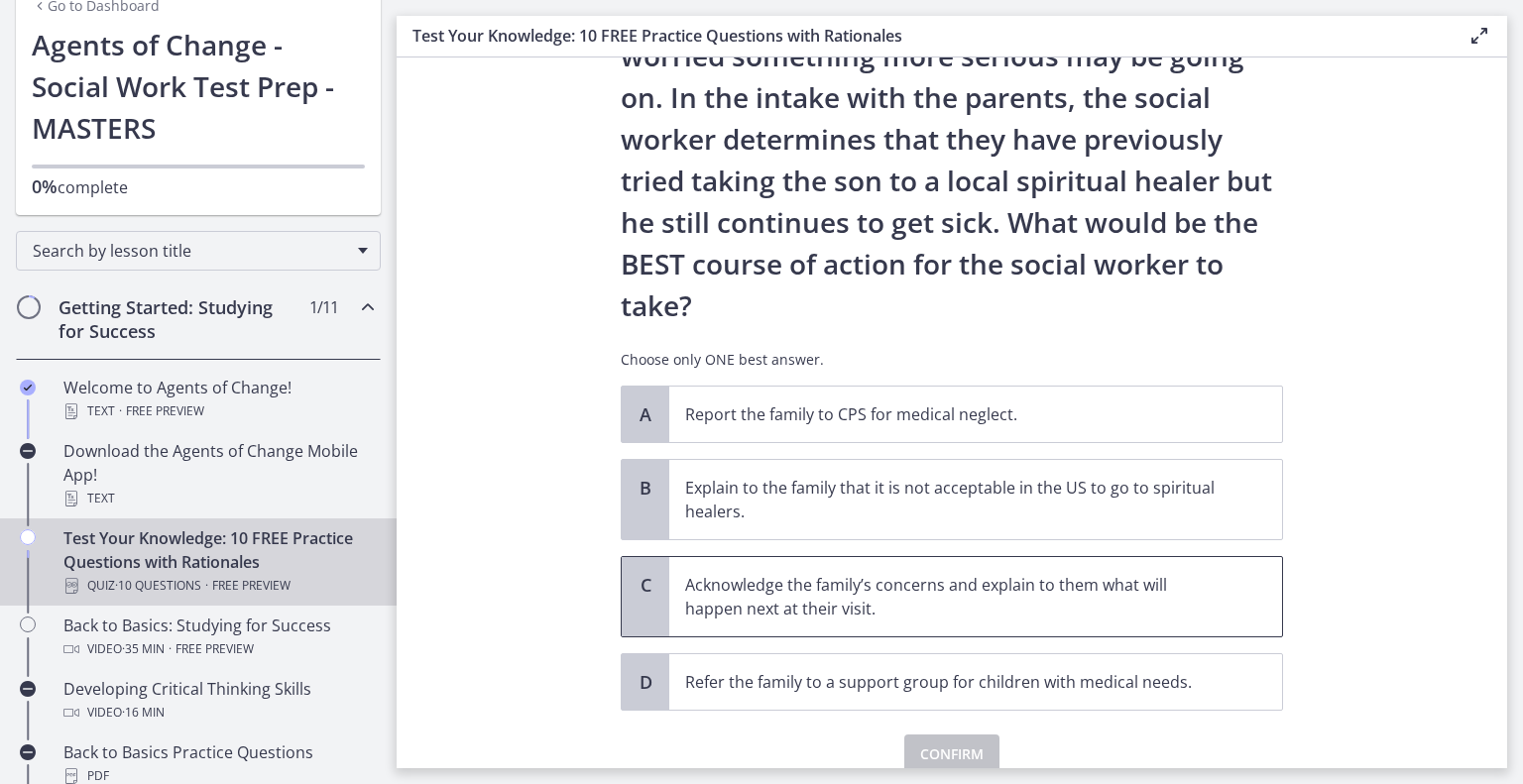 scroll, scrollTop: 297, scrollLeft: 0, axis: vertical 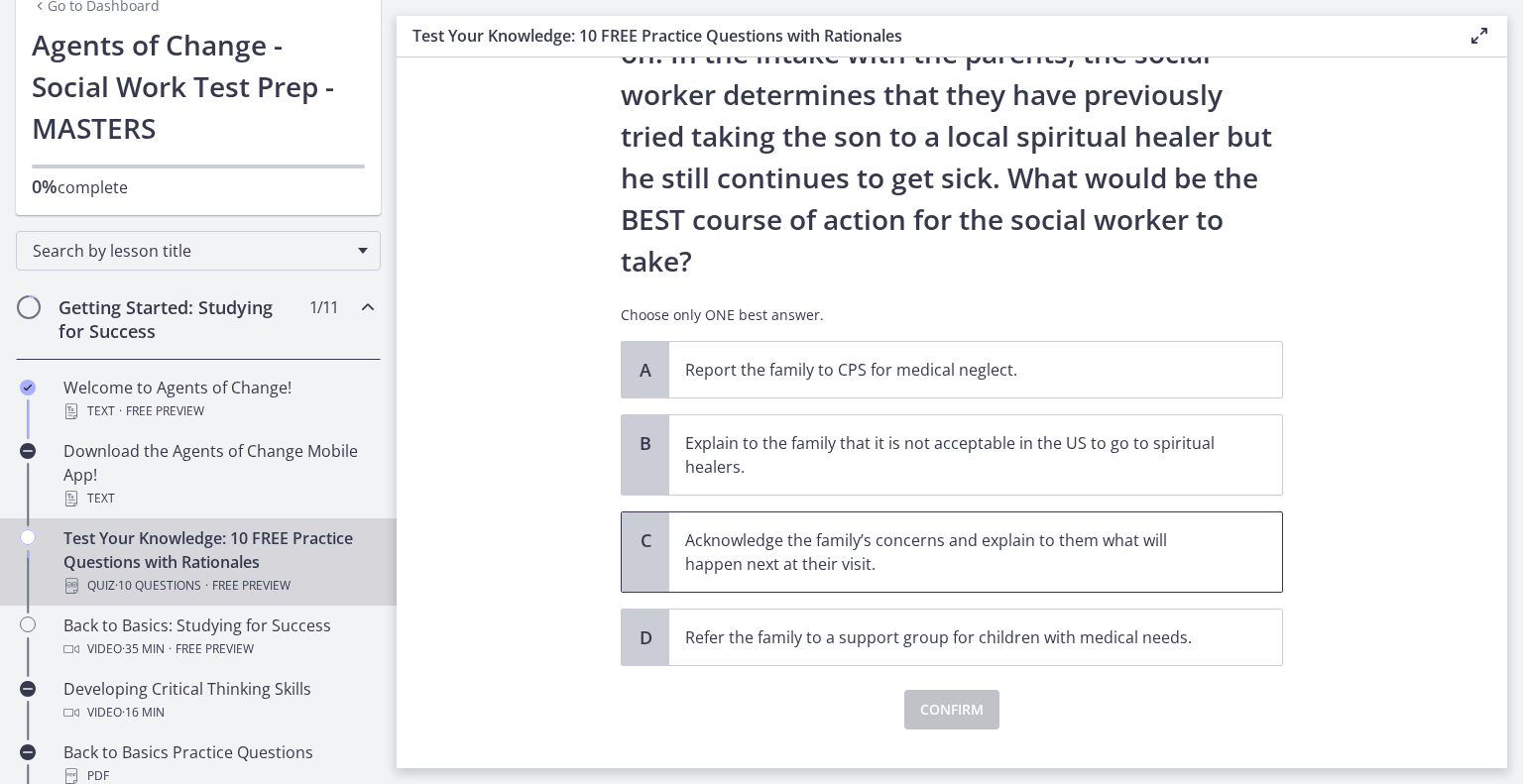 click on "Acknowledge the family’s concerns and explain to them what will happen next at their visit." at bounding box center [956, 552] 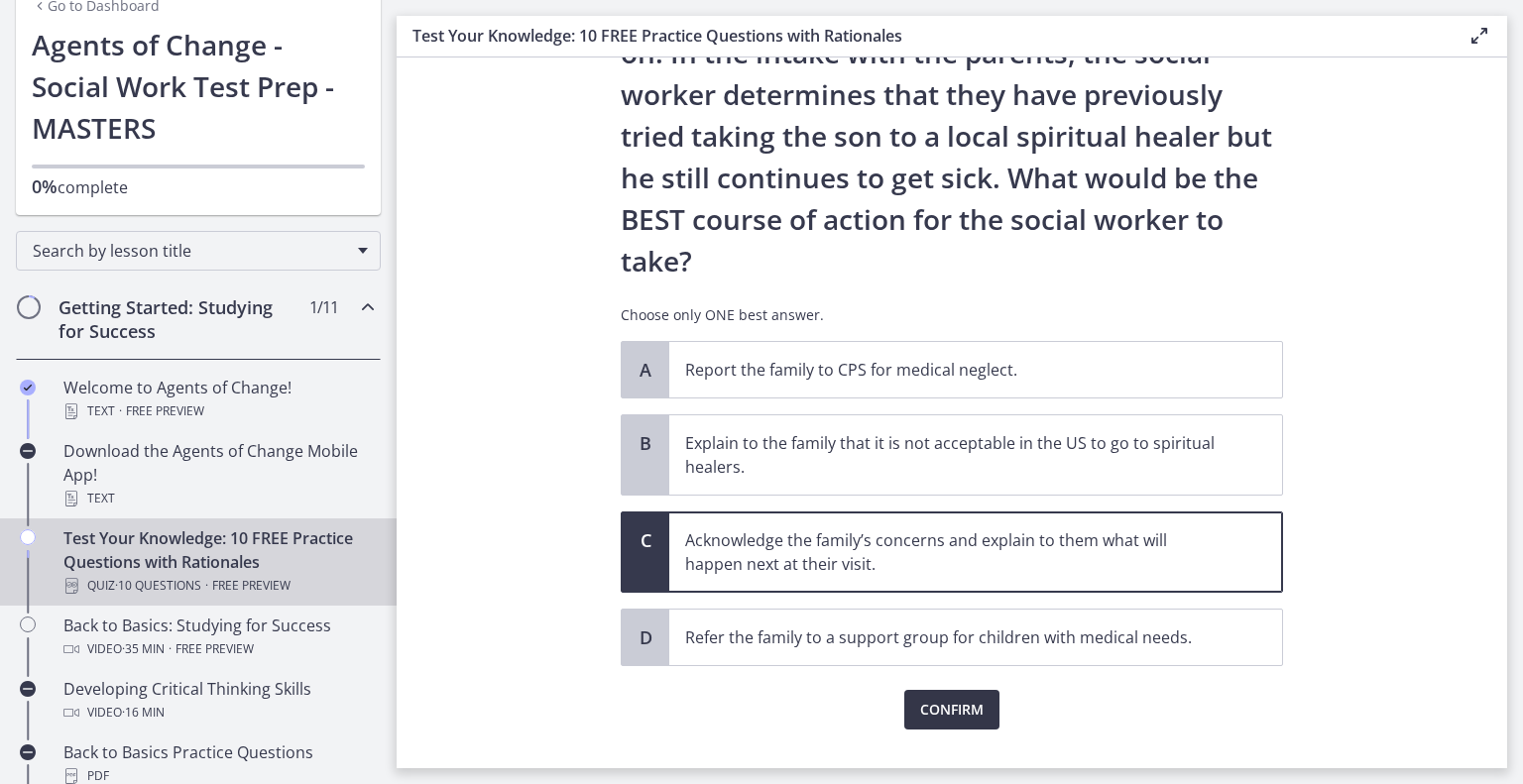 click on "Confirm" at bounding box center [952, 710] 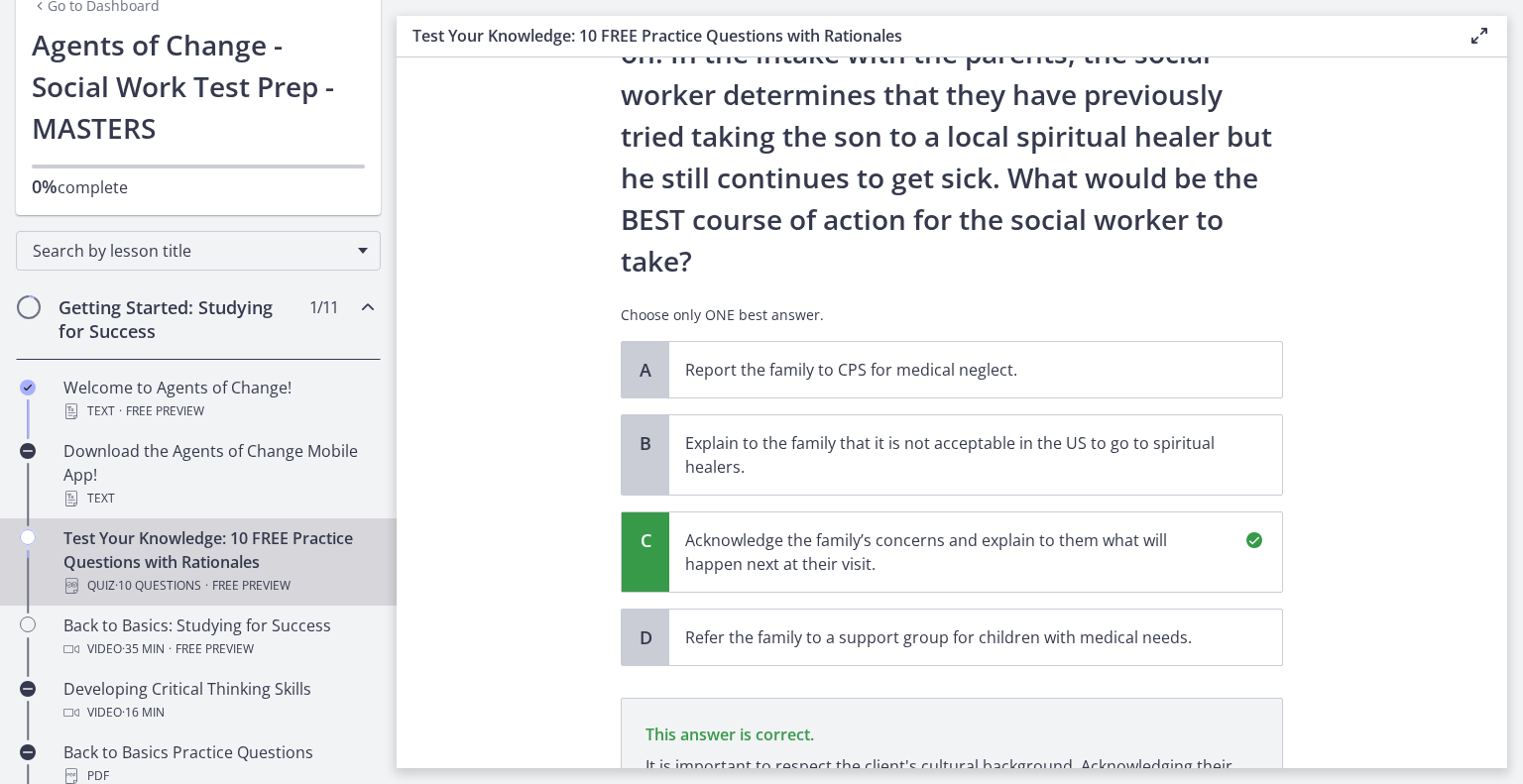 scroll, scrollTop: 567, scrollLeft: 0, axis: vertical 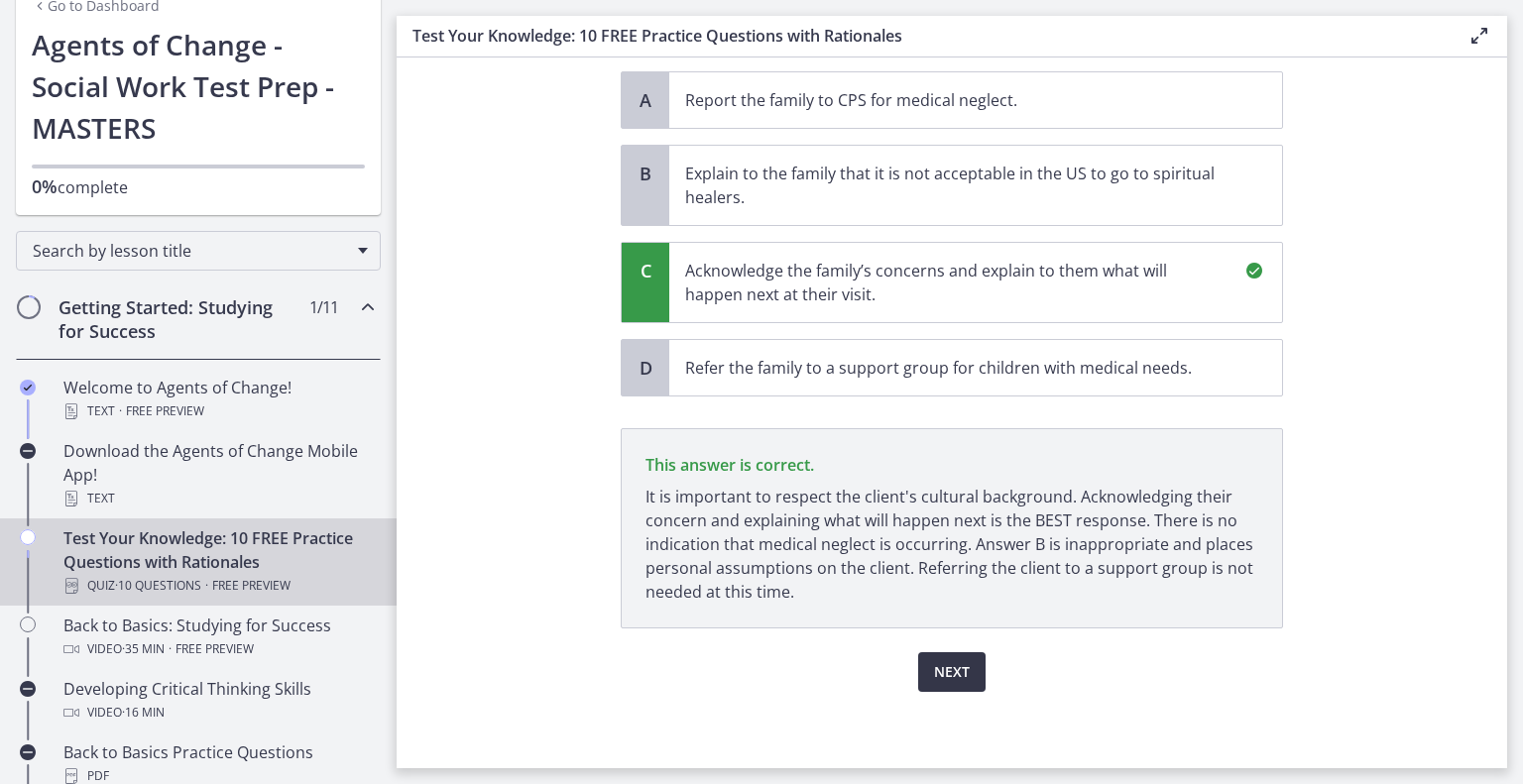 click on "Next" at bounding box center [952, 672] 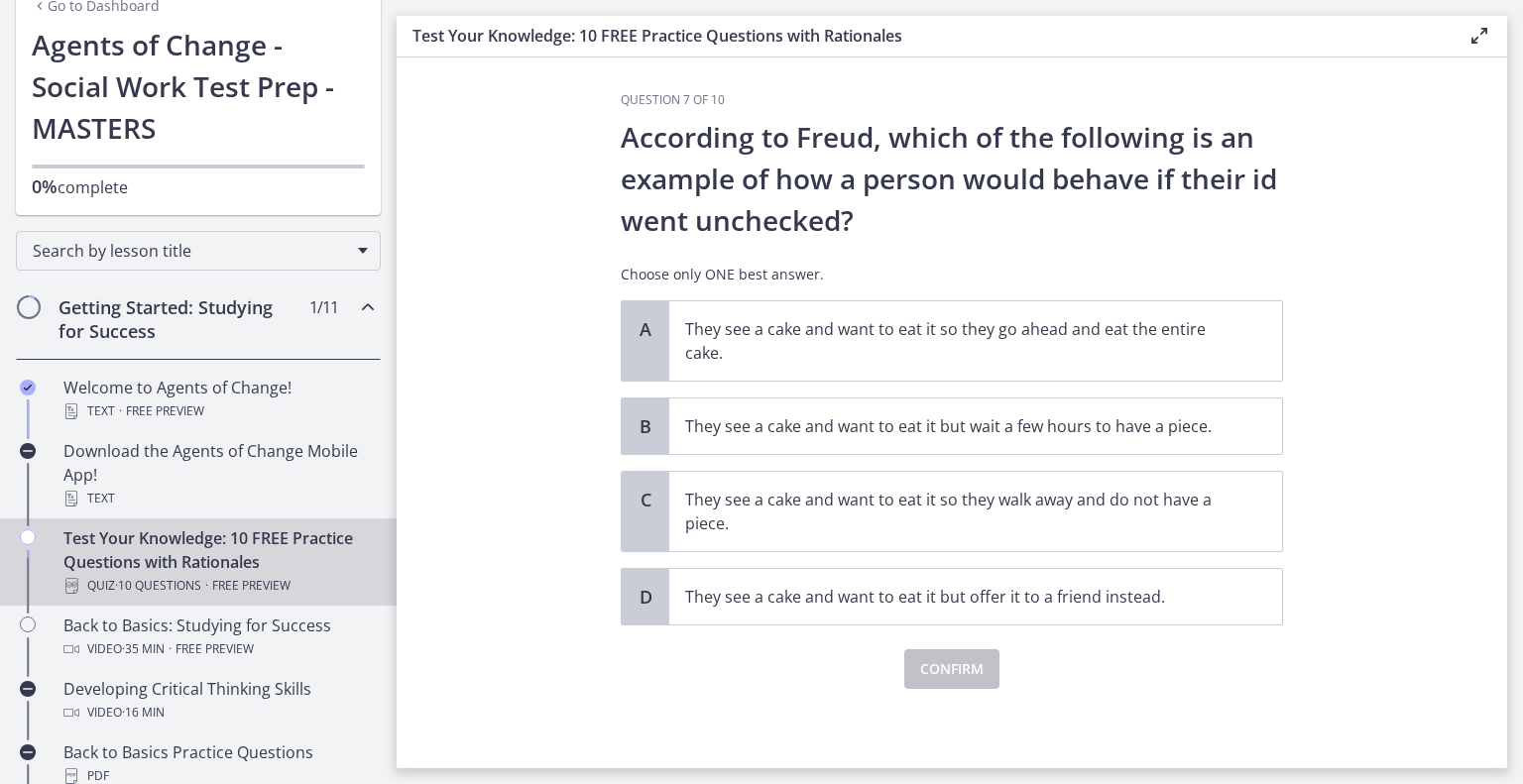 scroll, scrollTop: 0, scrollLeft: 0, axis: both 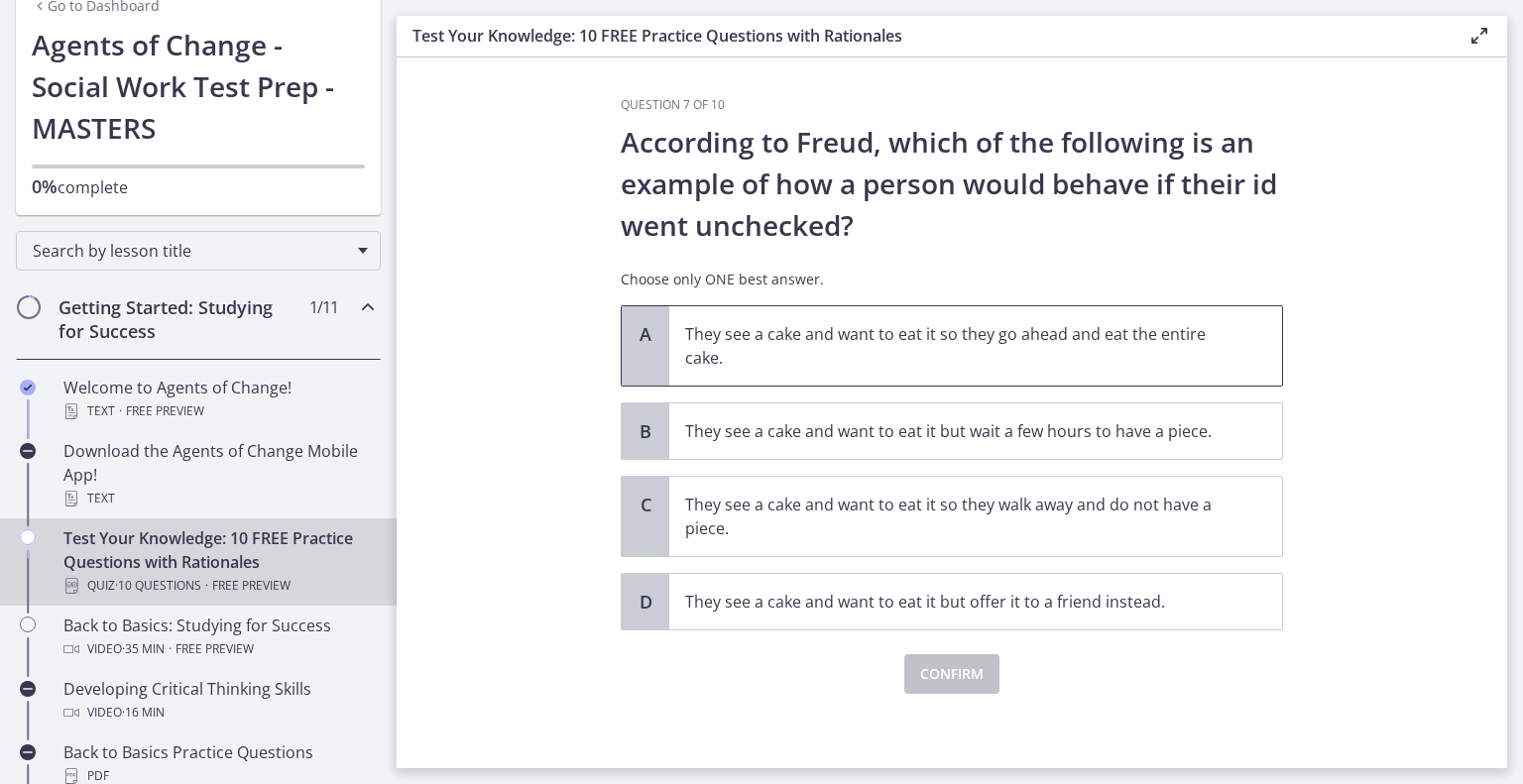 click on "They see a cake and want to eat it so they go ahead and eat the entire cake." at bounding box center [956, 346] 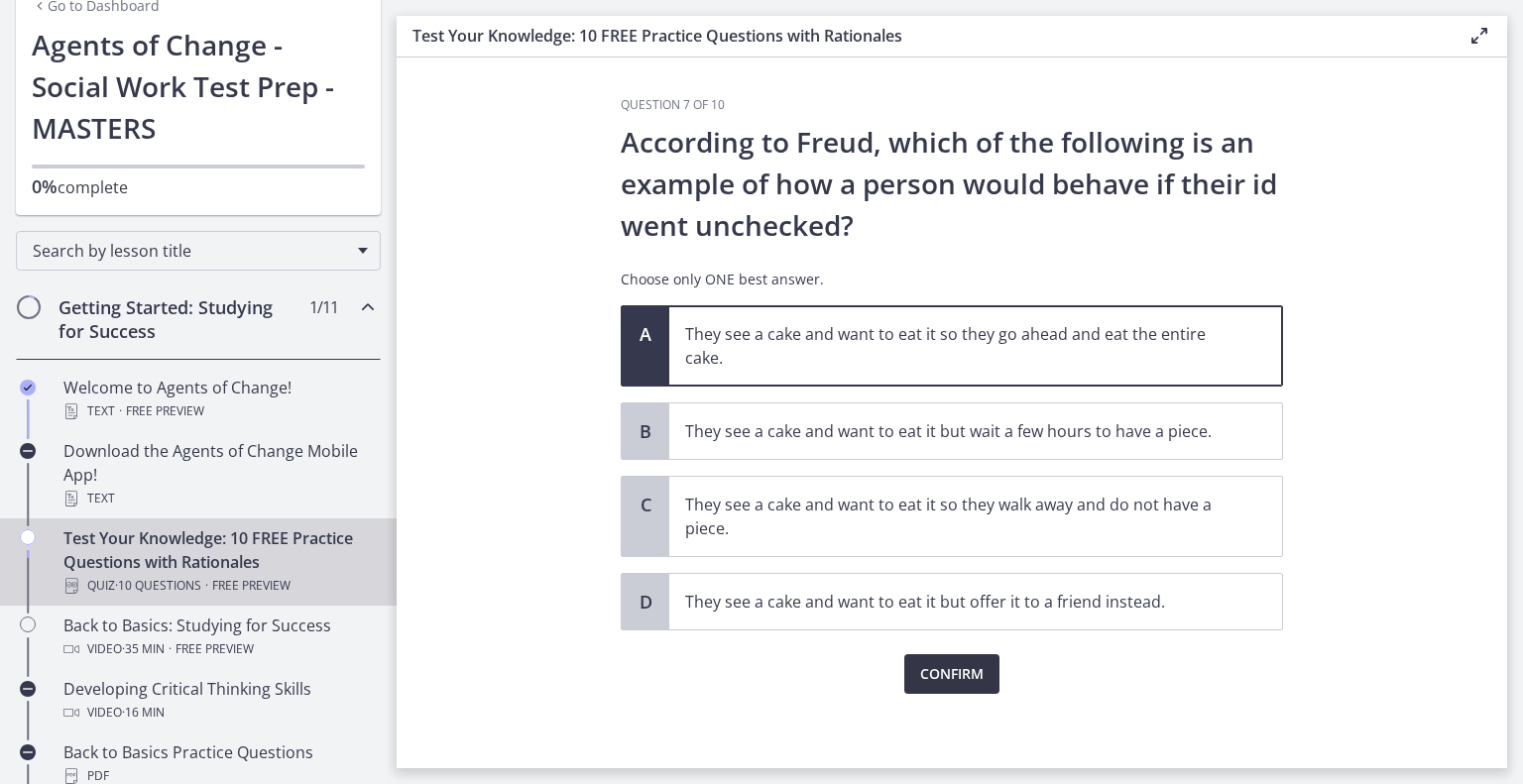 click on "Confirm" at bounding box center (952, 674) 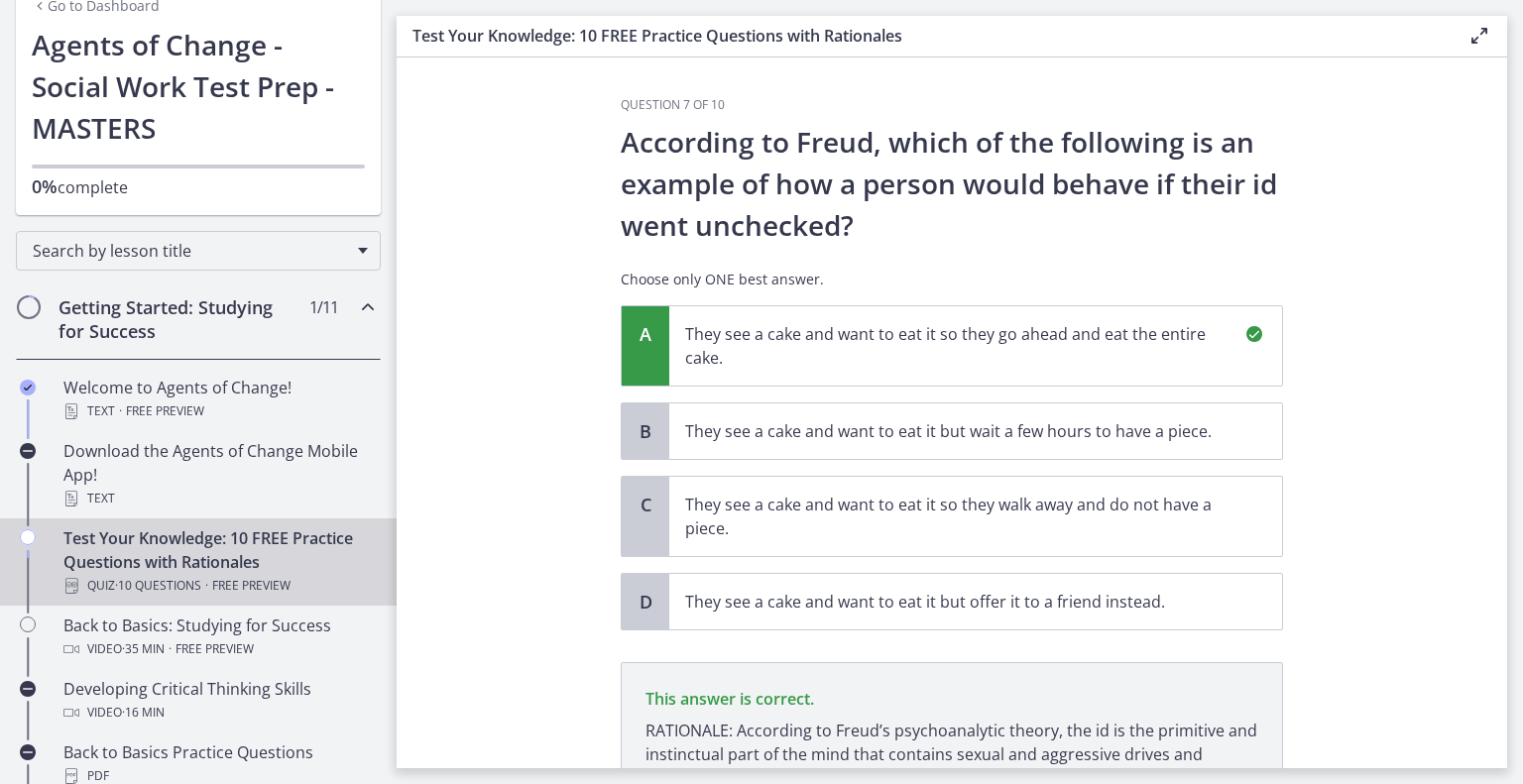 scroll, scrollTop: 210, scrollLeft: 0, axis: vertical 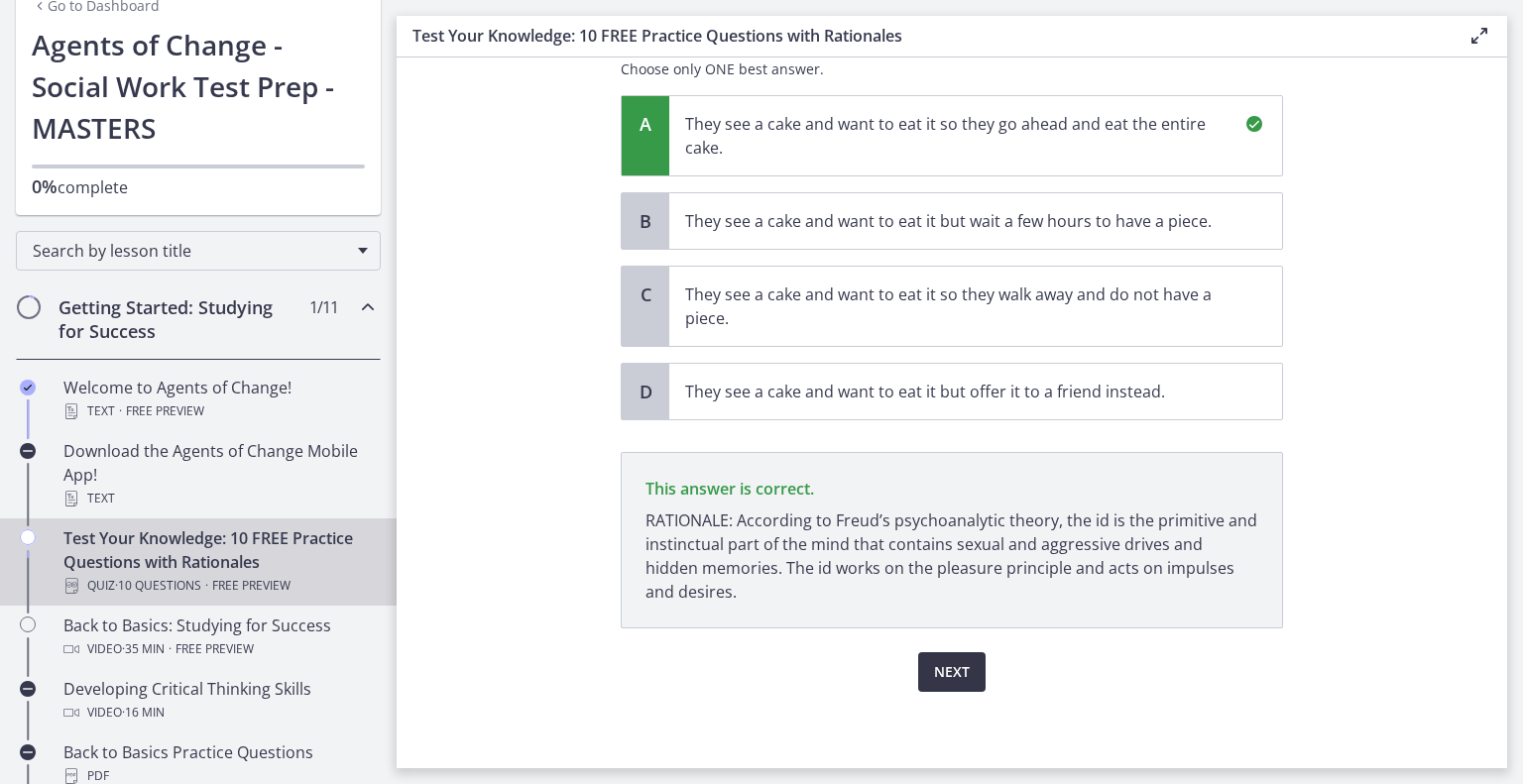 click on "Next" at bounding box center [952, 672] 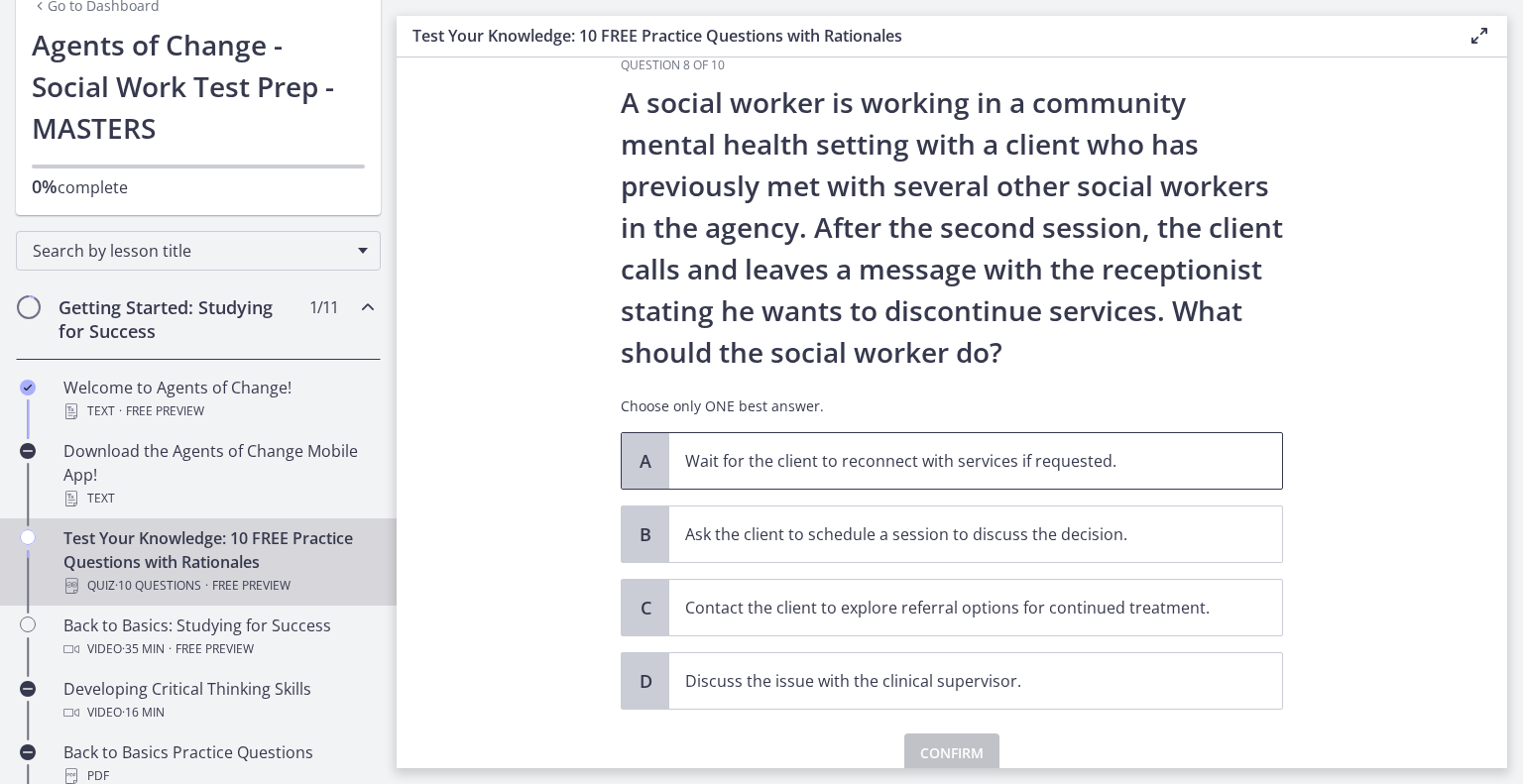 scroll, scrollTop: 99, scrollLeft: 0, axis: vertical 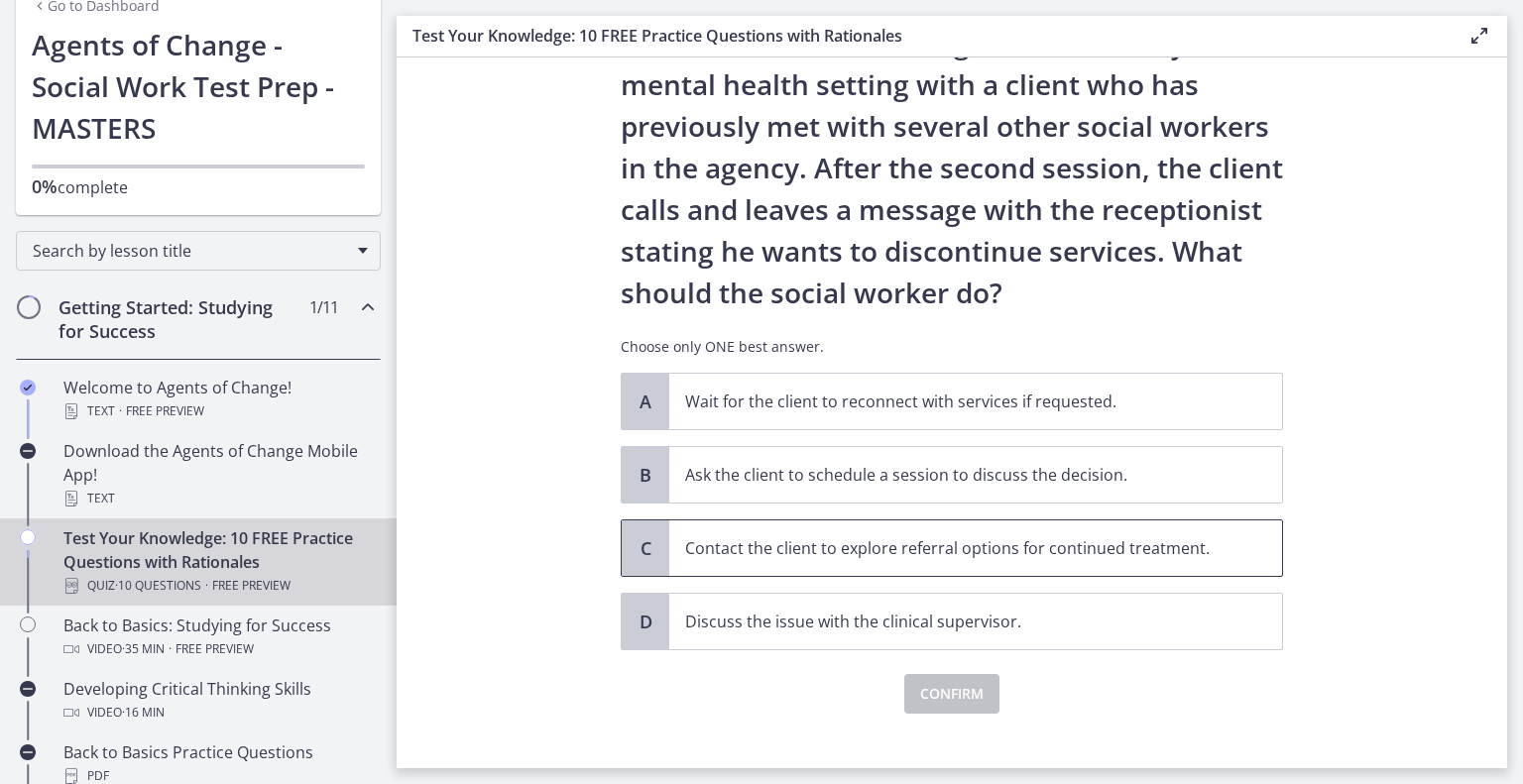 click on "Contact the client to explore referral options for continued treatment." at bounding box center [956, 548] 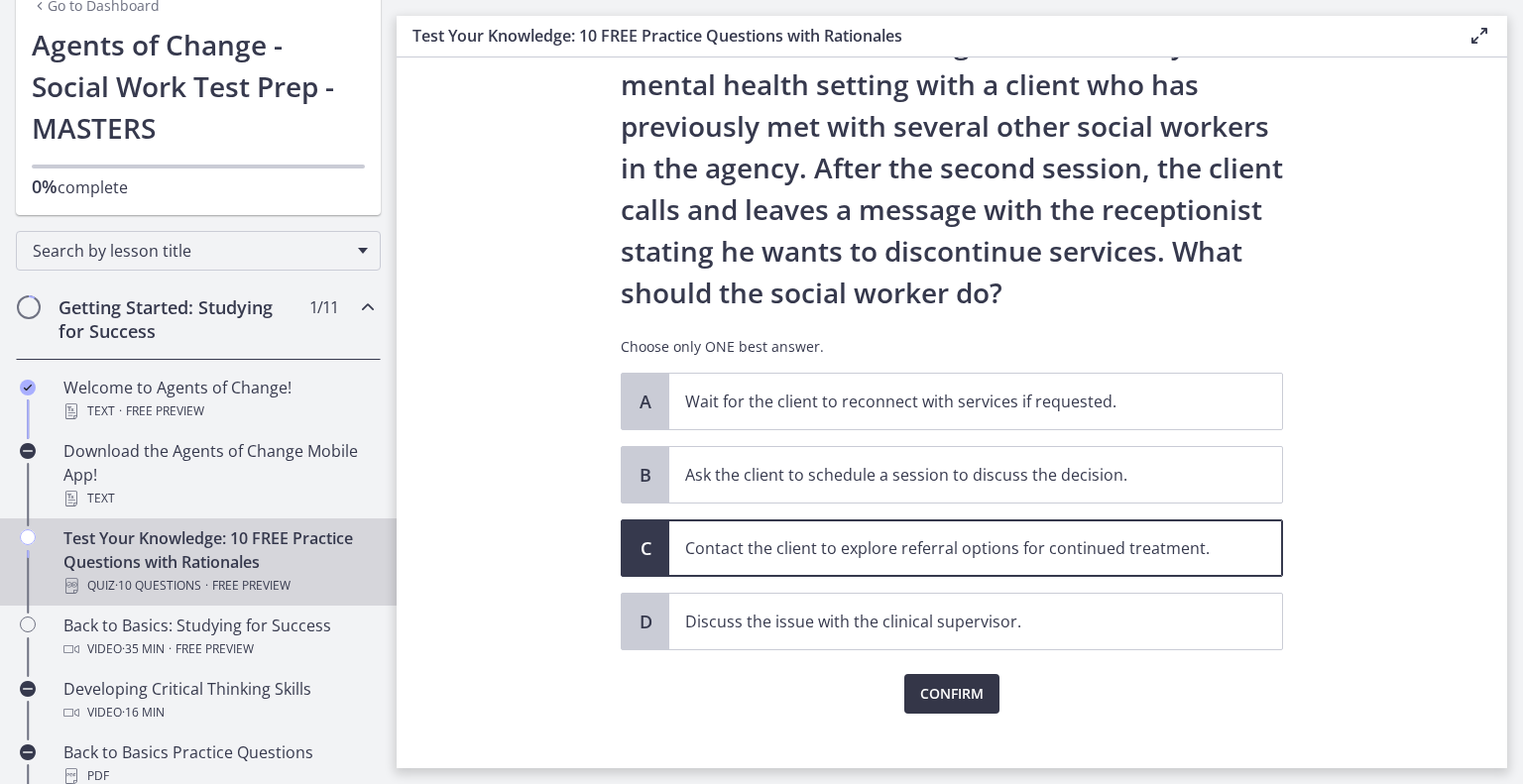 click on "Confirm" at bounding box center [952, 694] 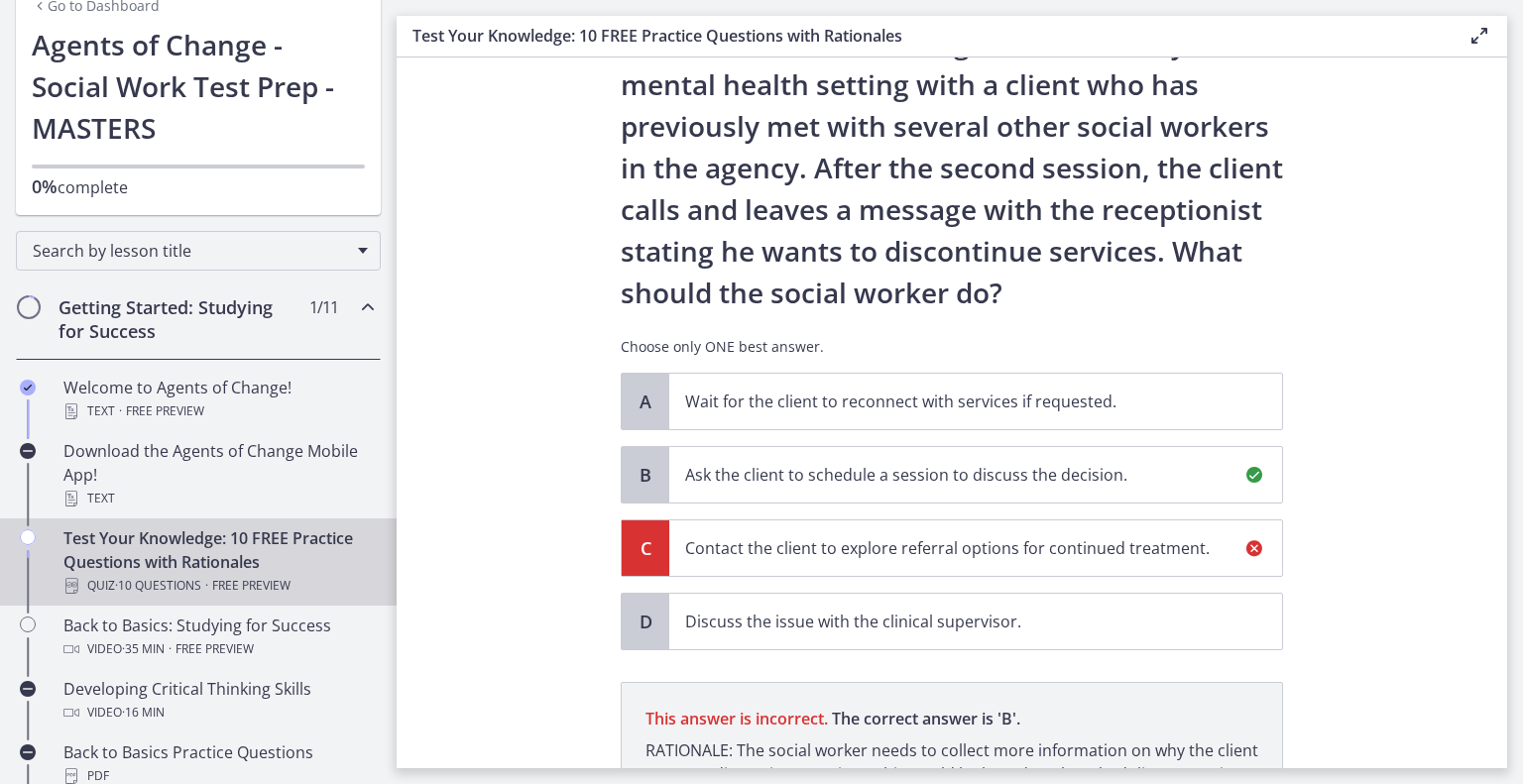 scroll, scrollTop: 353, scrollLeft: 0, axis: vertical 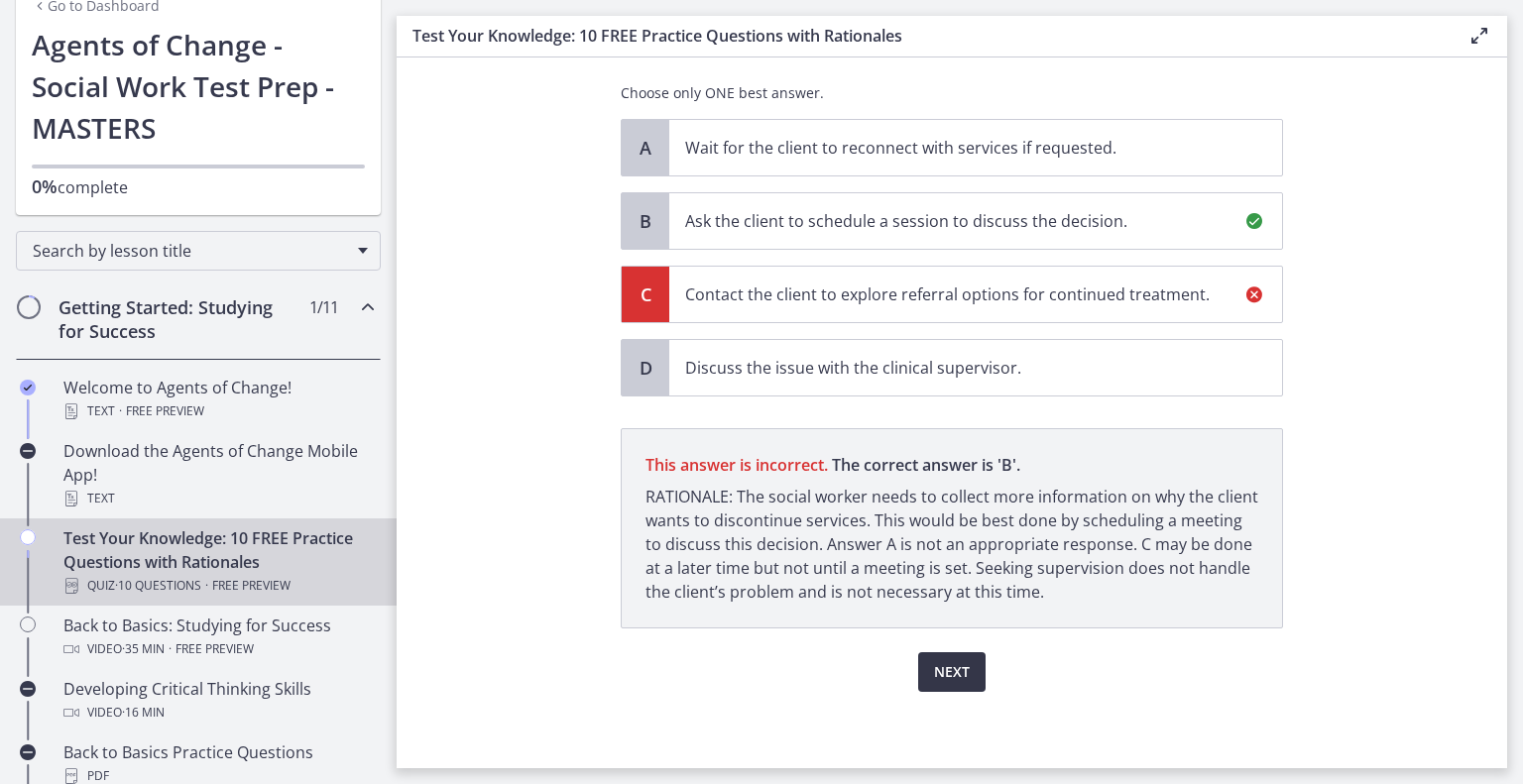 click on "Next" at bounding box center [952, 672] 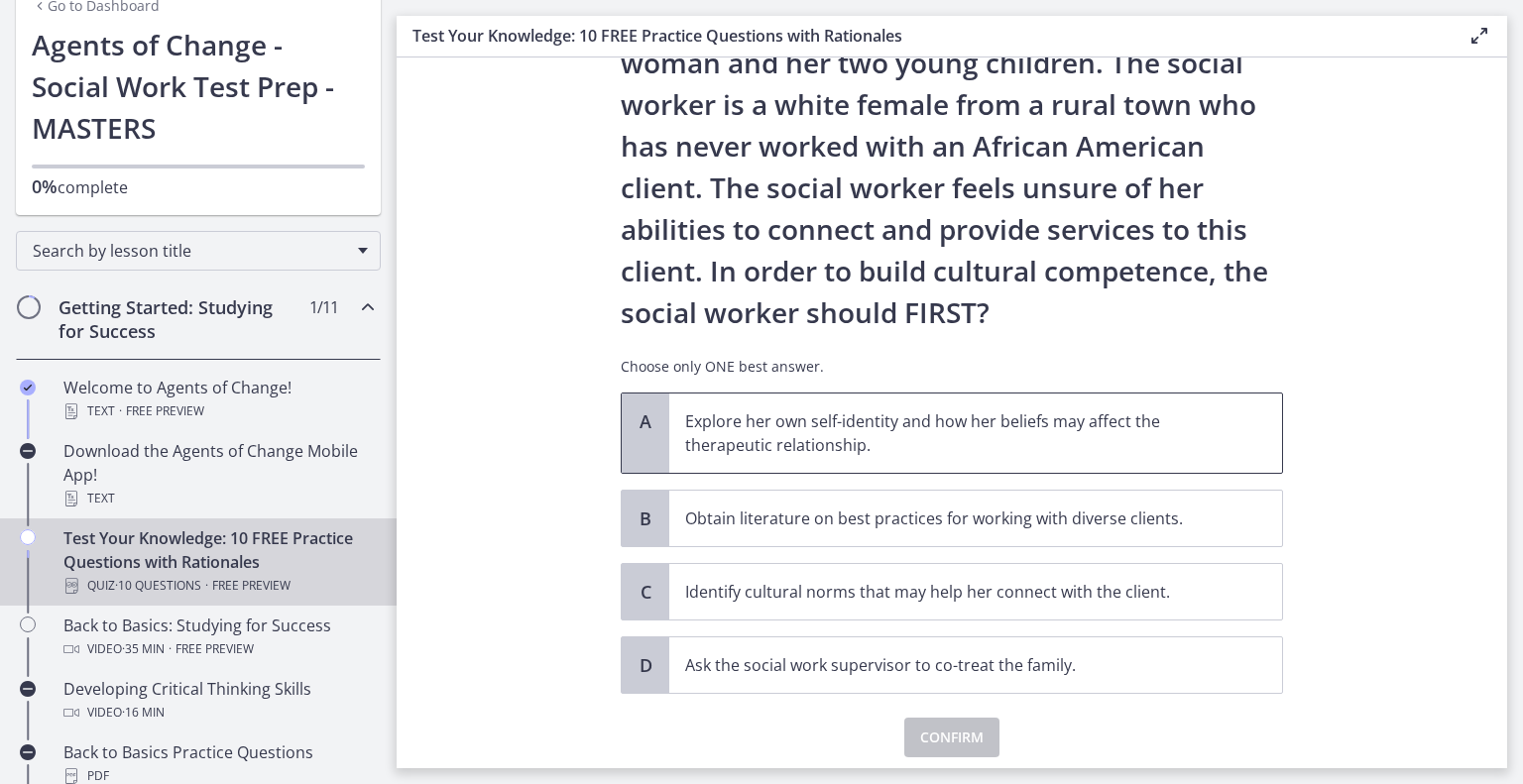 scroll, scrollTop: 198, scrollLeft: 0, axis: vertical 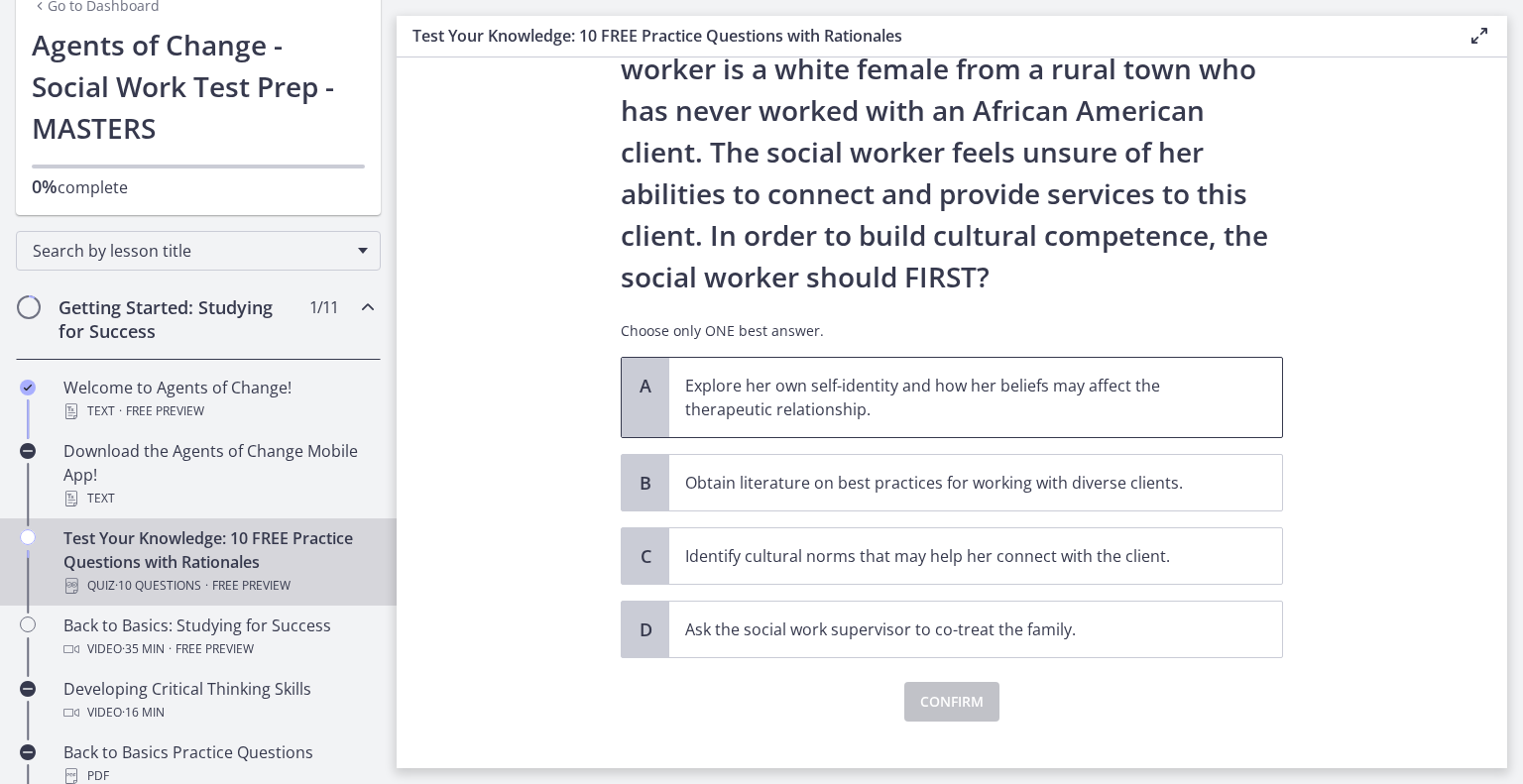 click on "Explore her own self-identity and how her beliefs may affect the therapeutic relationship." at bounding box center [956, 397] 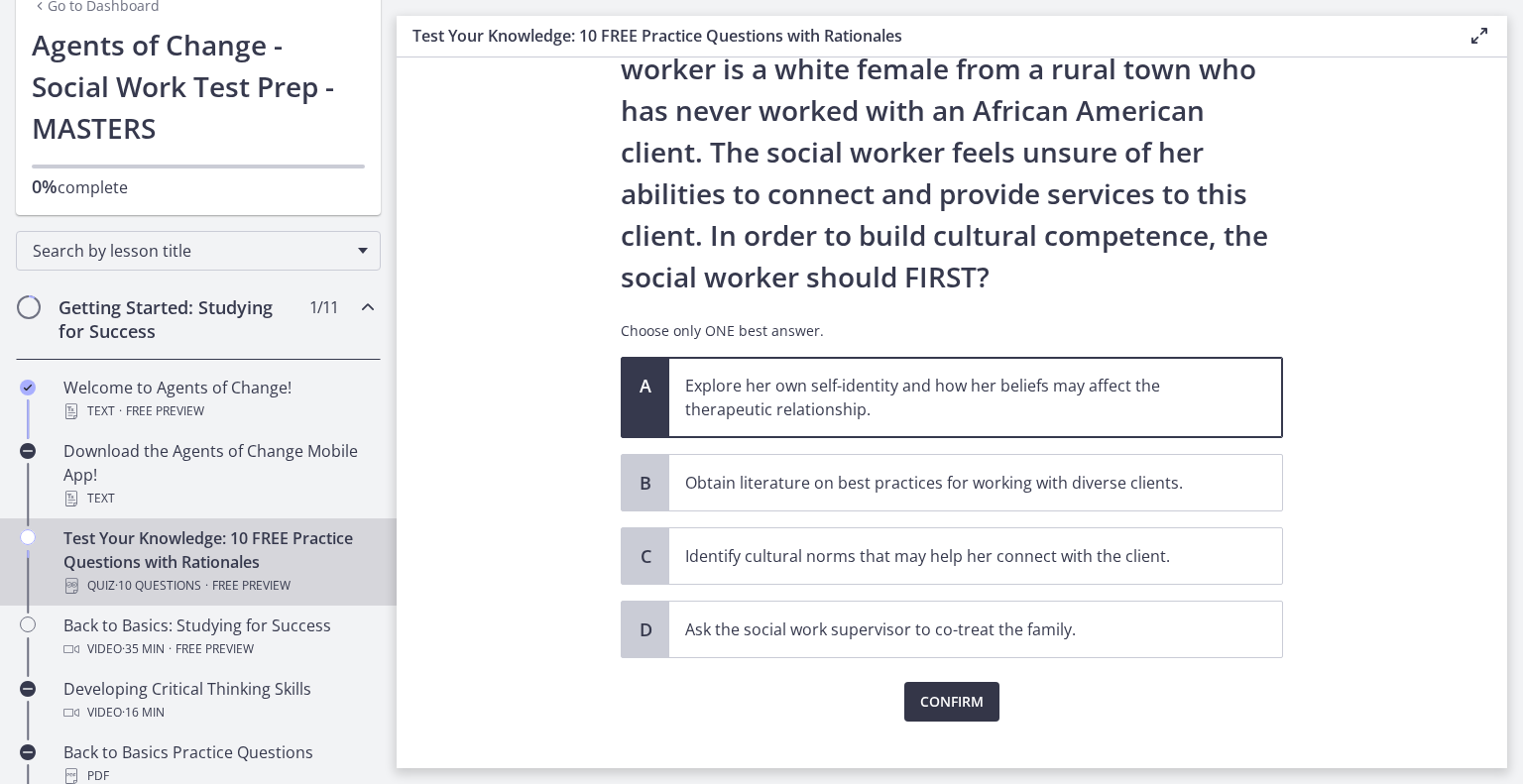 click on "Confirm" at bounding box center (952, 702) 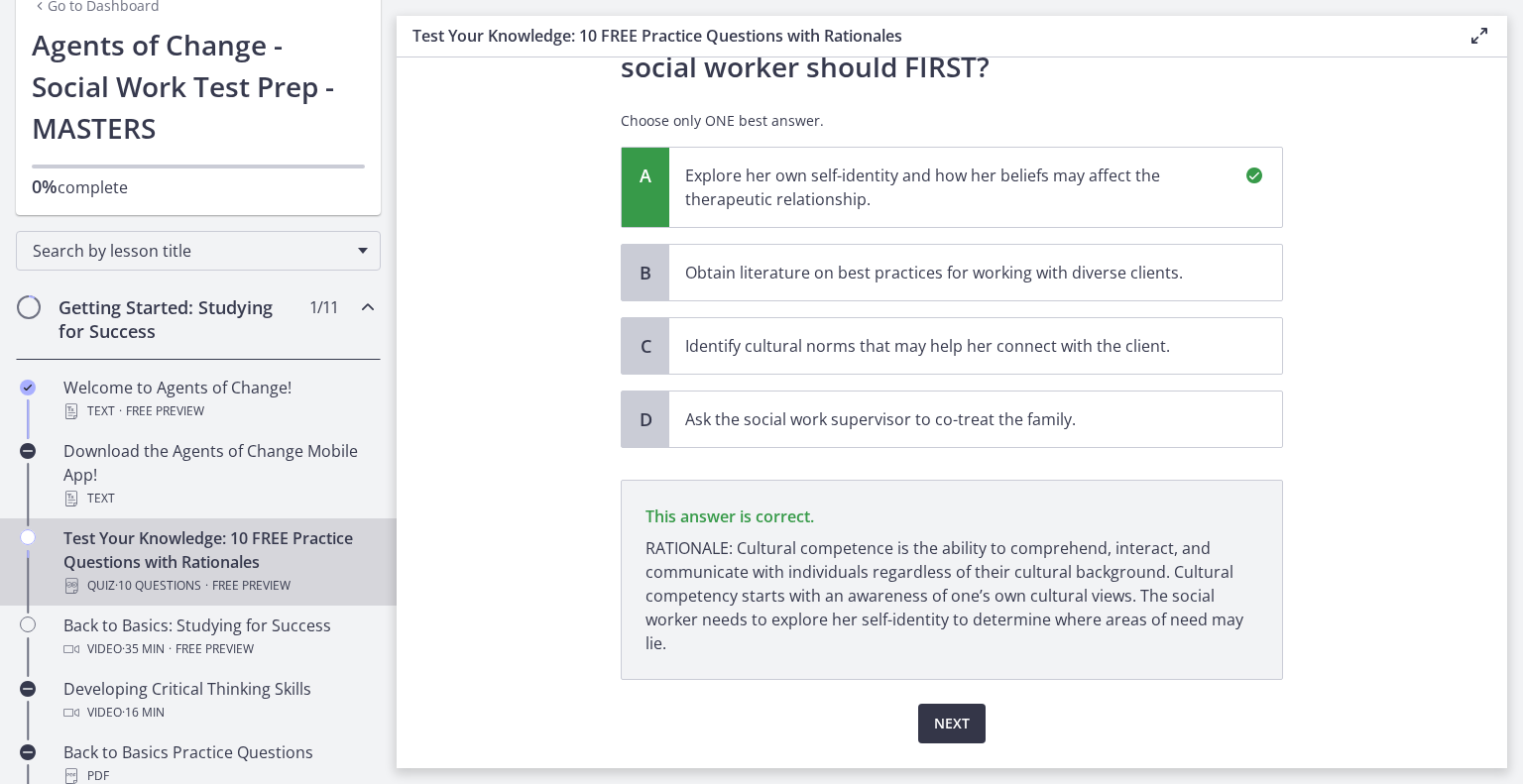 scroll, scrollTop: 460, scrollLeft: 0, axis: vertical 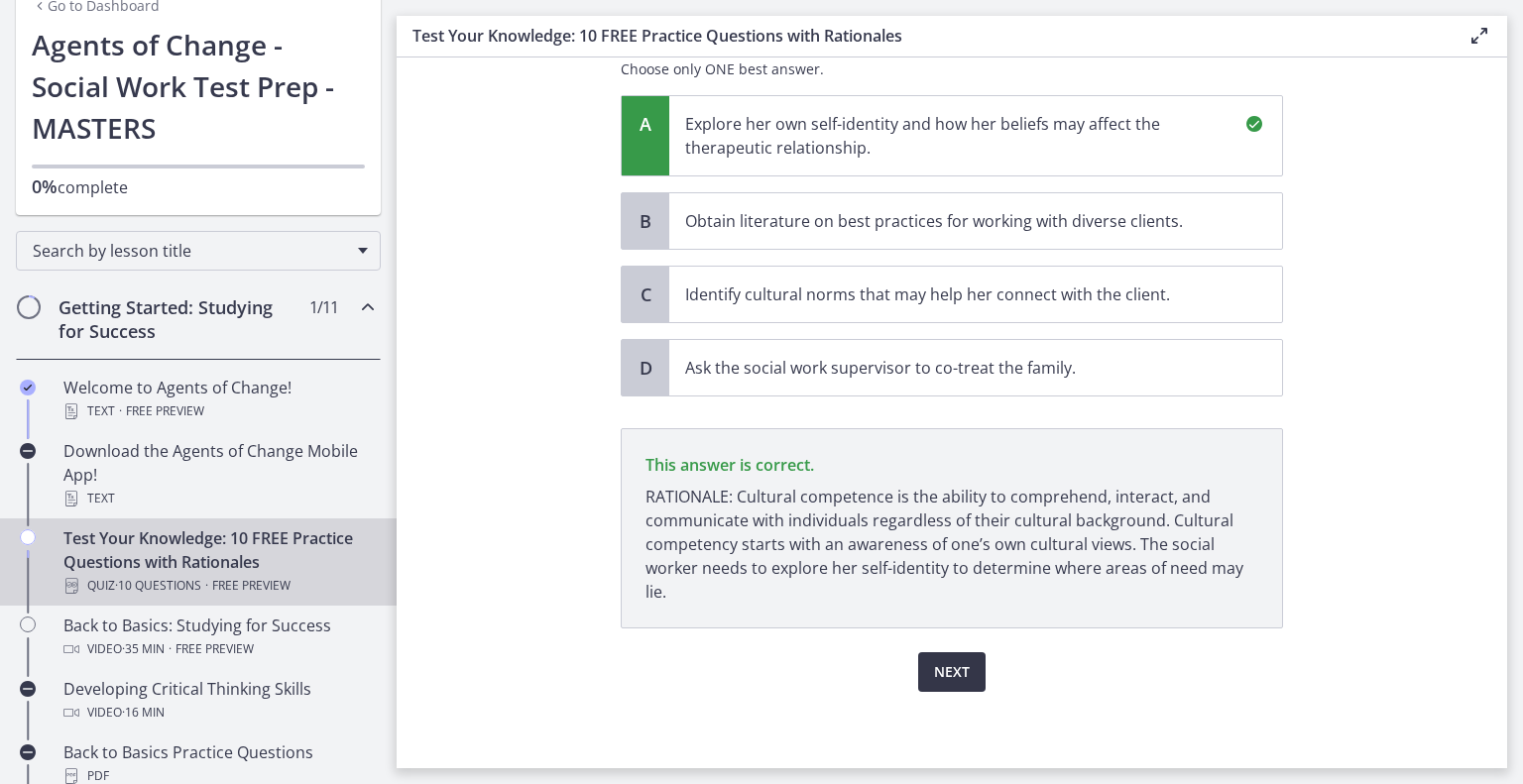 click on "Next" at bounding box center [952, 672] 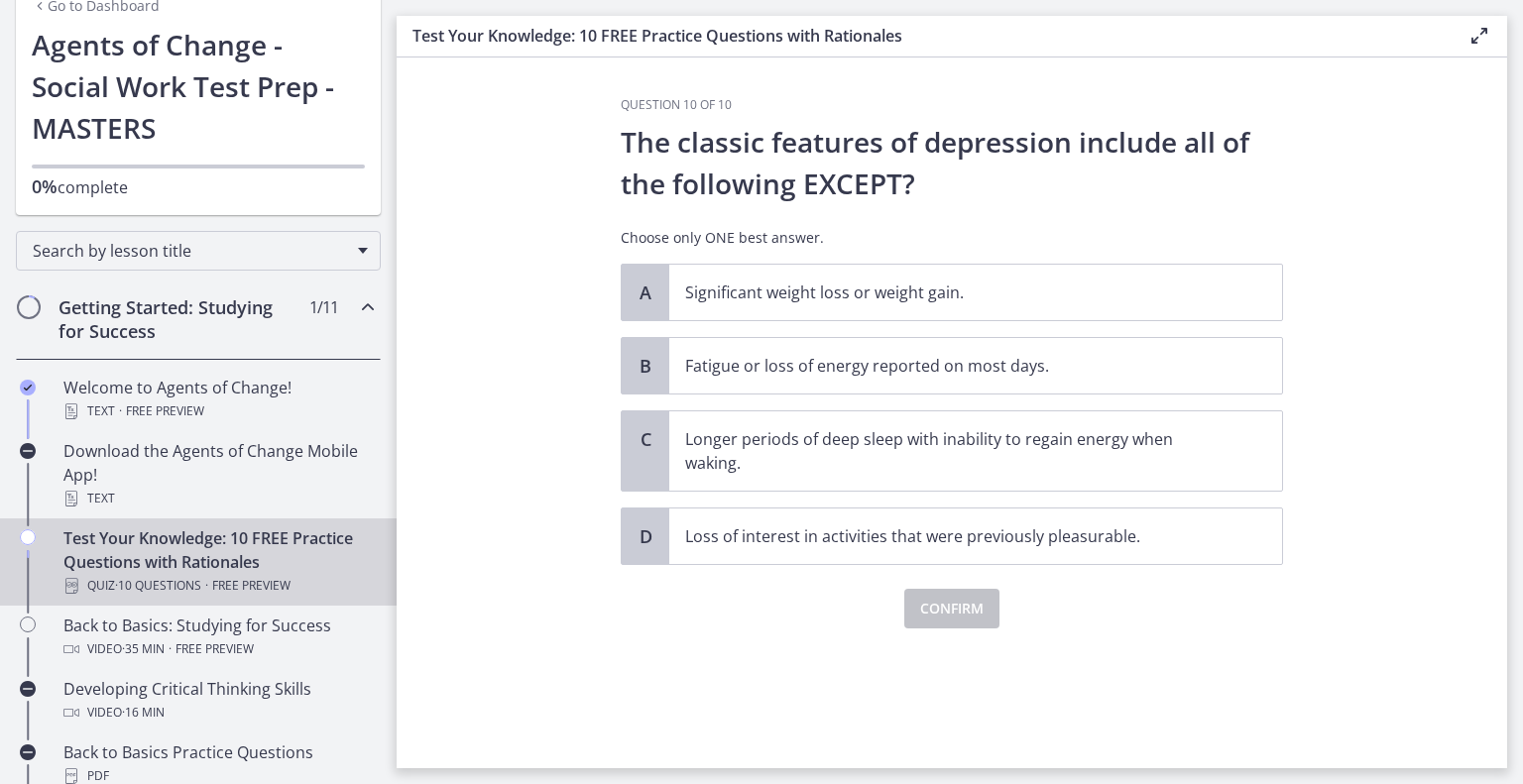 scroll, scrollTop: 0, scrollLeft: 0, axis: both 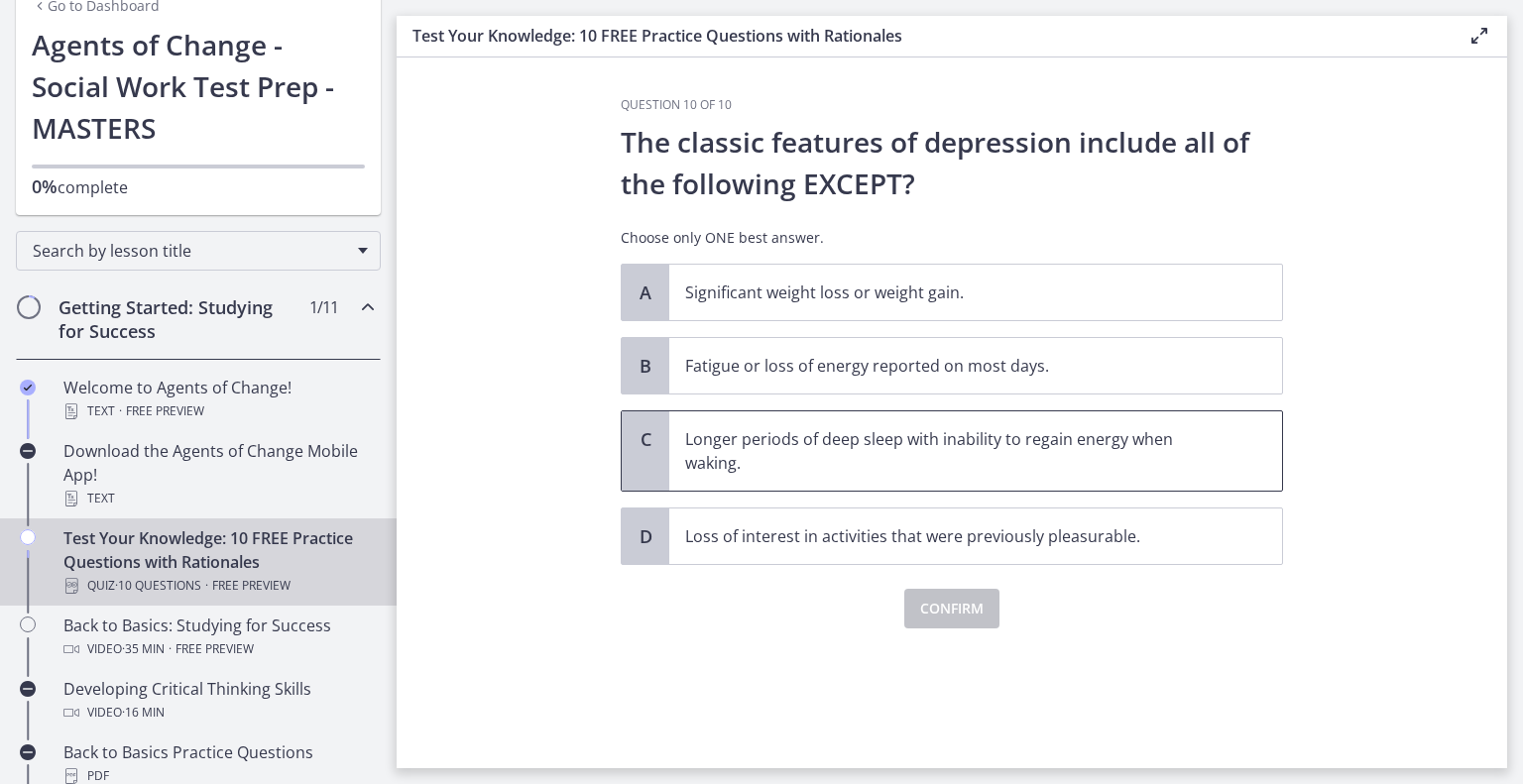 click on "Longer periods of deep sleep with inability to regain energy when waking." at bounding box center [956, 451] 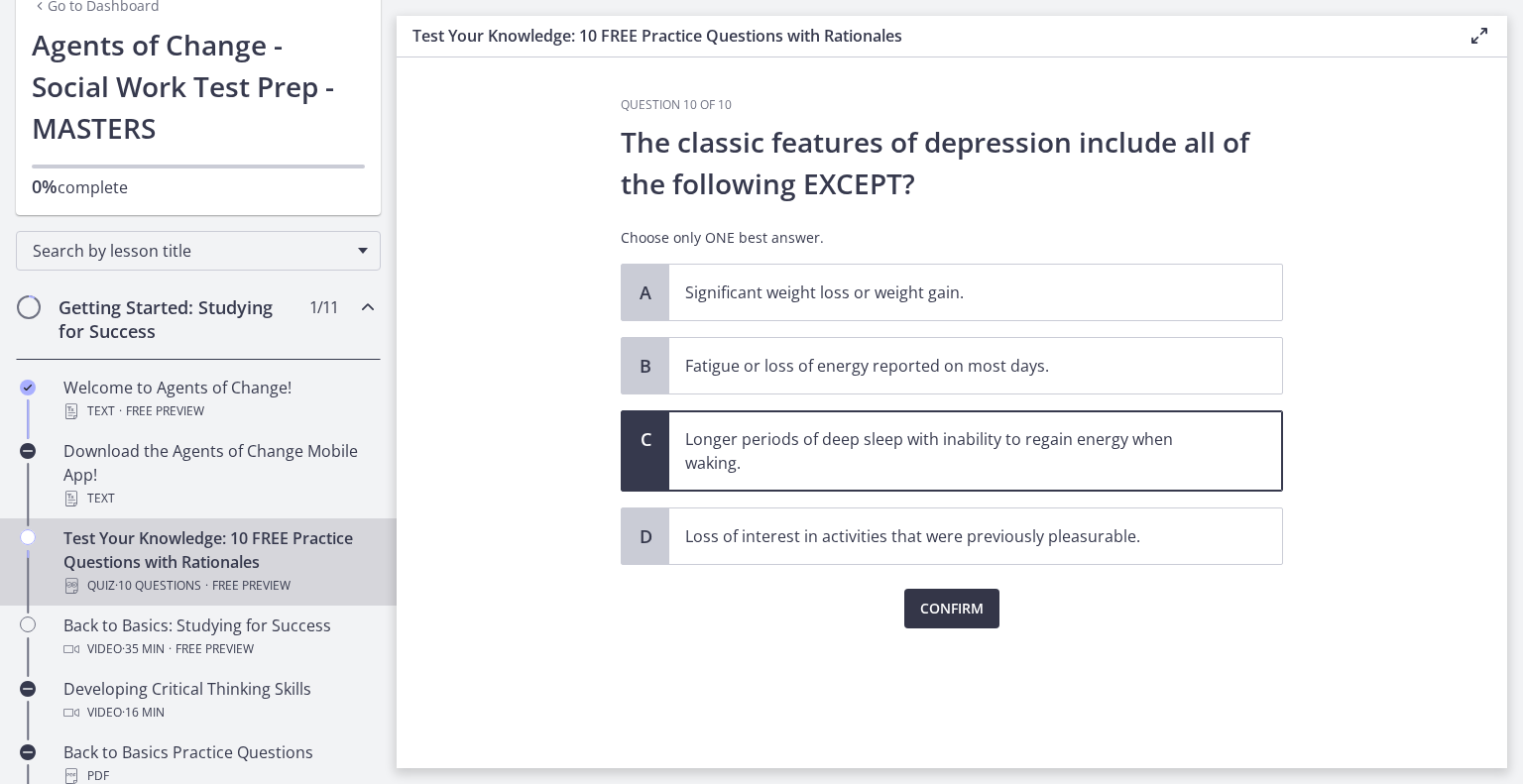 click on "Confirm" at bounding box center [952, 609] 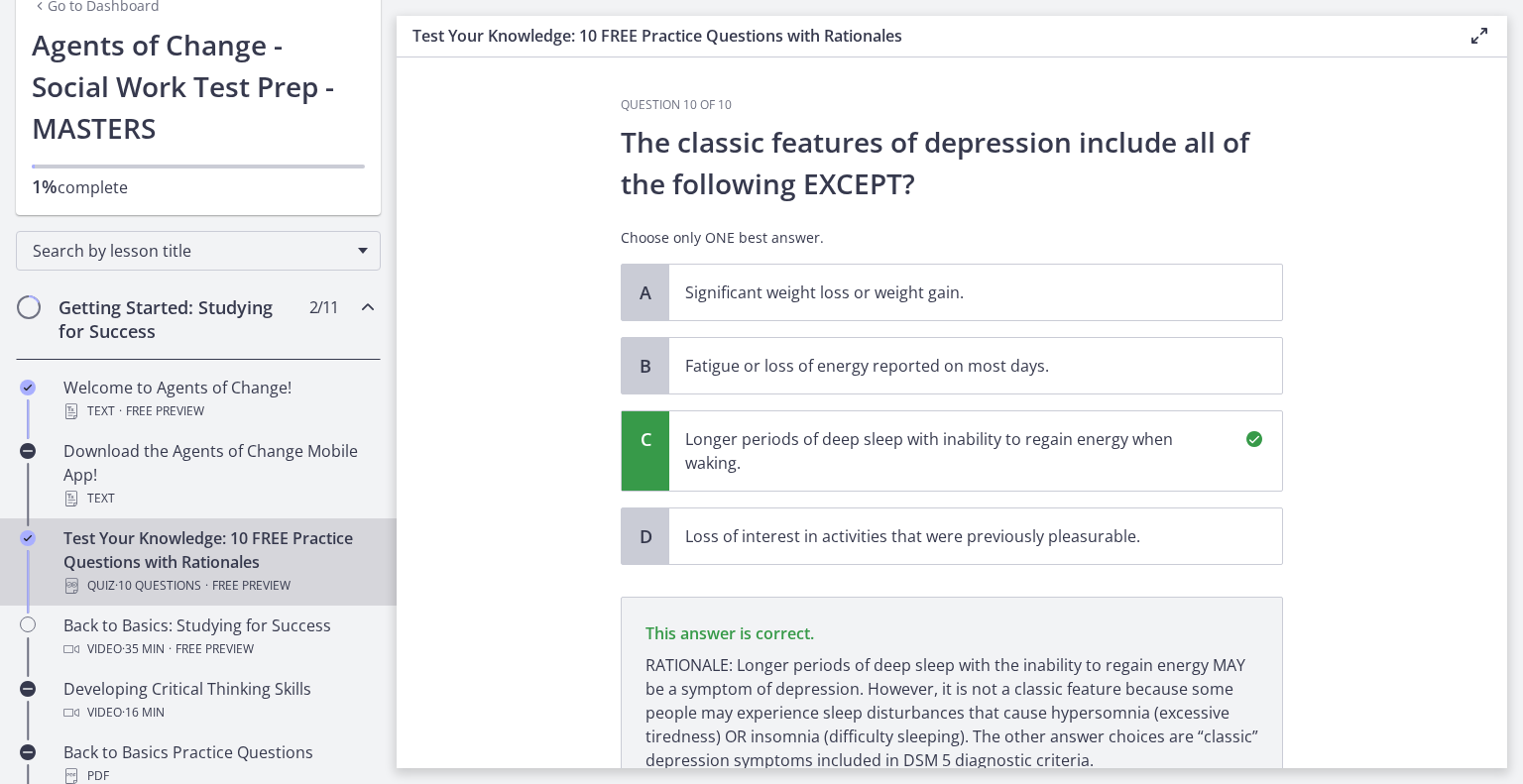 scroll, scrollTop: 168, scrollLeft: 0, axis: vertical 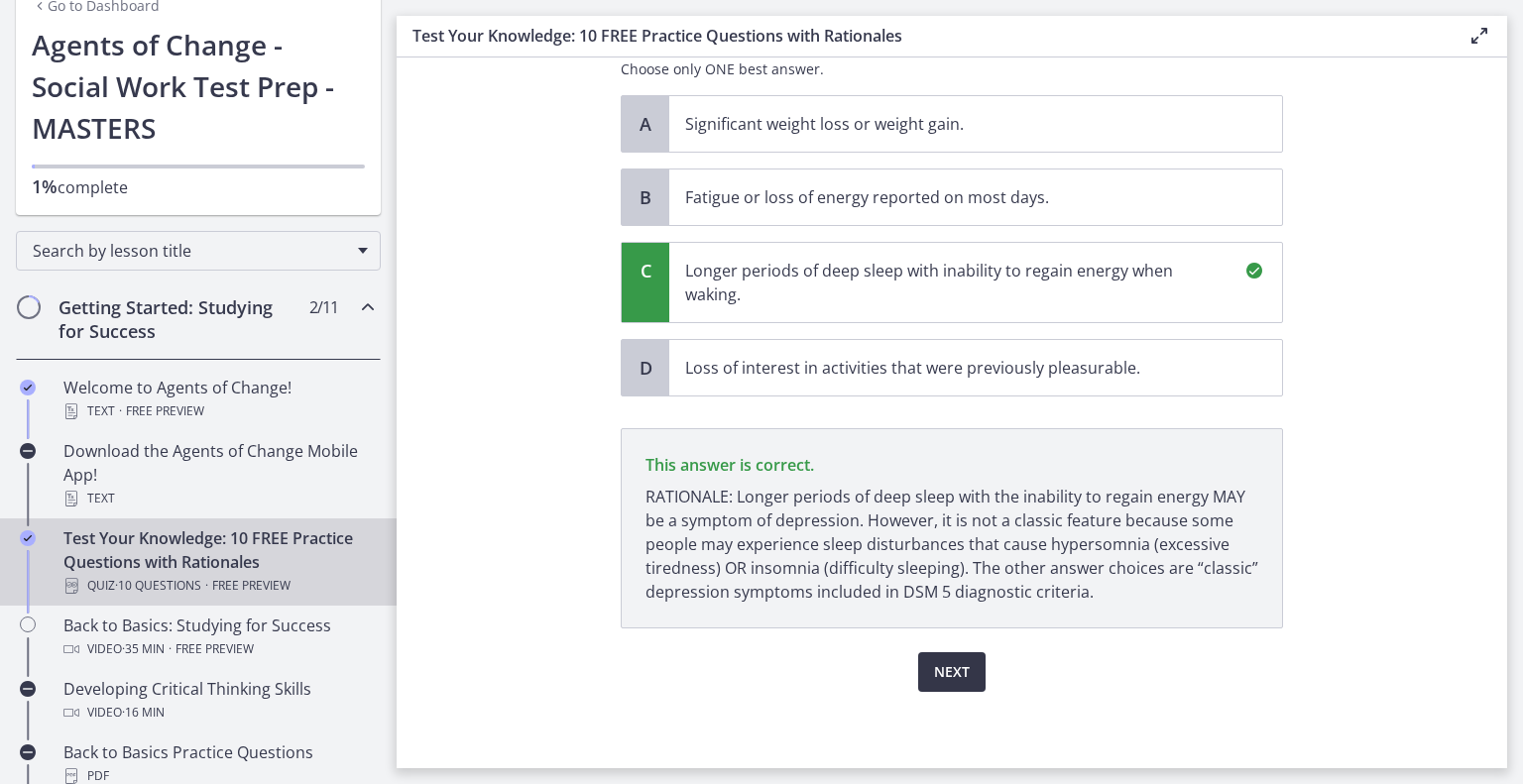 click on "Next" at bounding box center (952, 672) 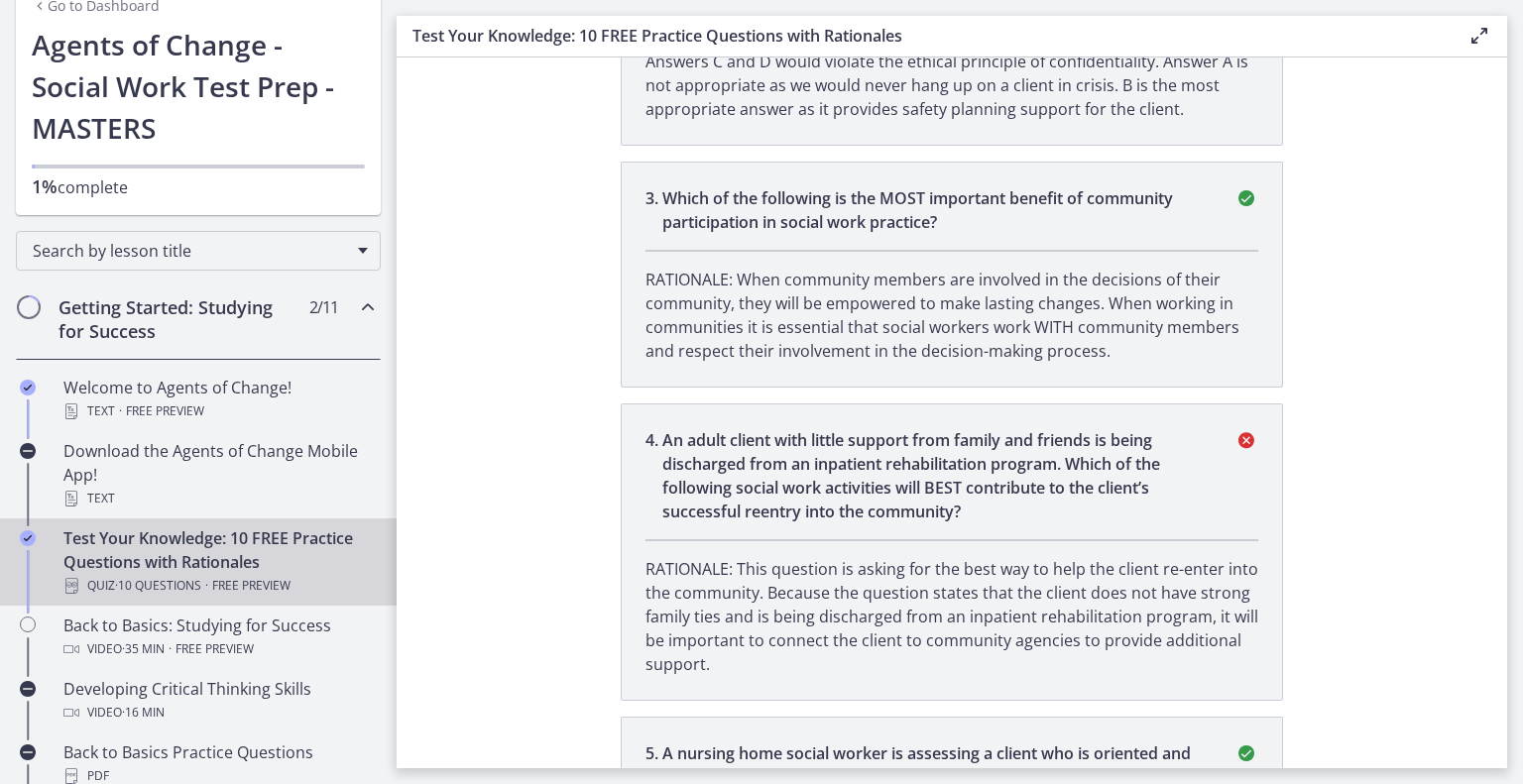 scroll, scrollTop: 134, scrollLeft: 0, axis: vertical 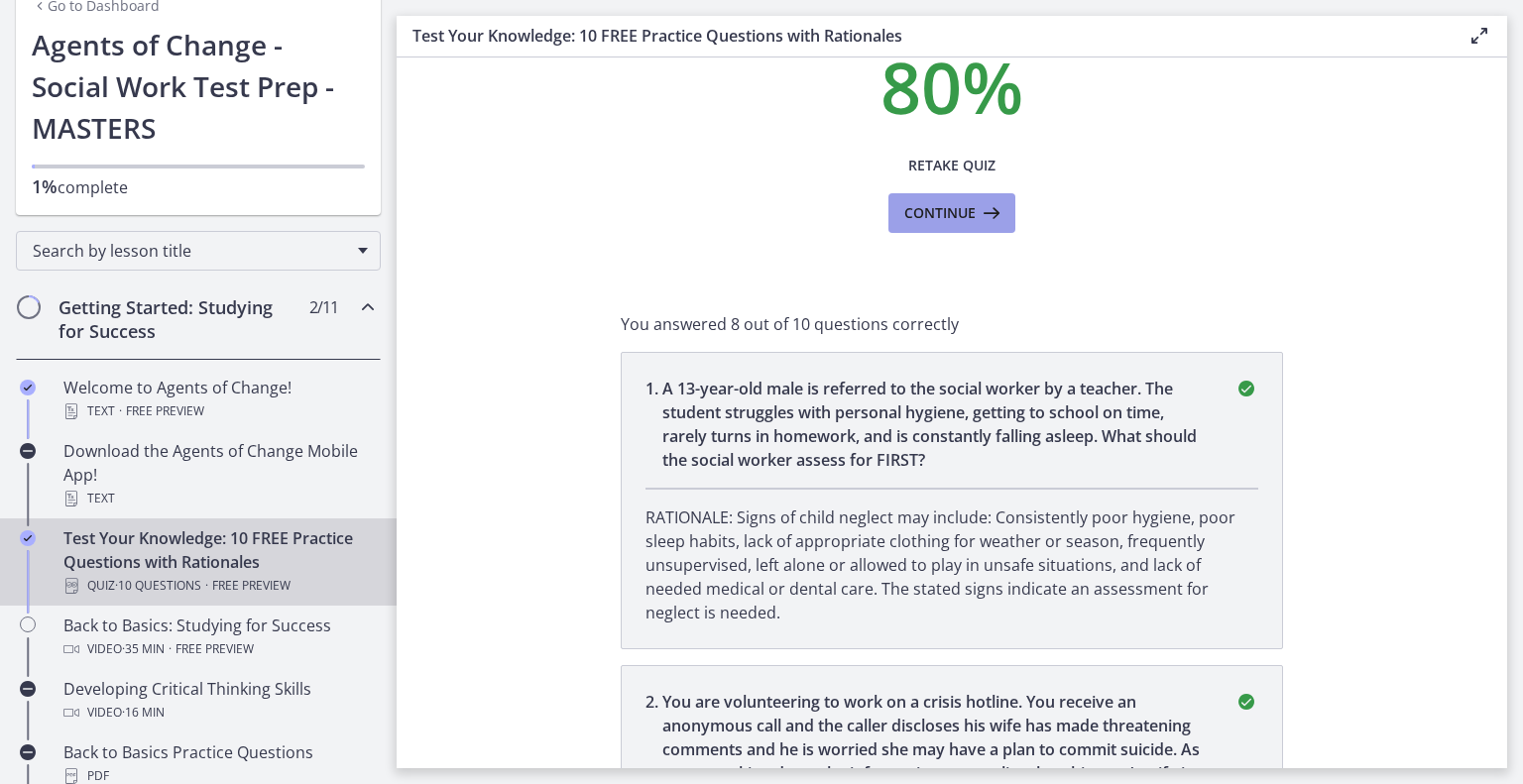 drag, startPoint x: 939, startPoint y: 185, endPoint x: 938, endPoint y: 206, distance: 21.023796 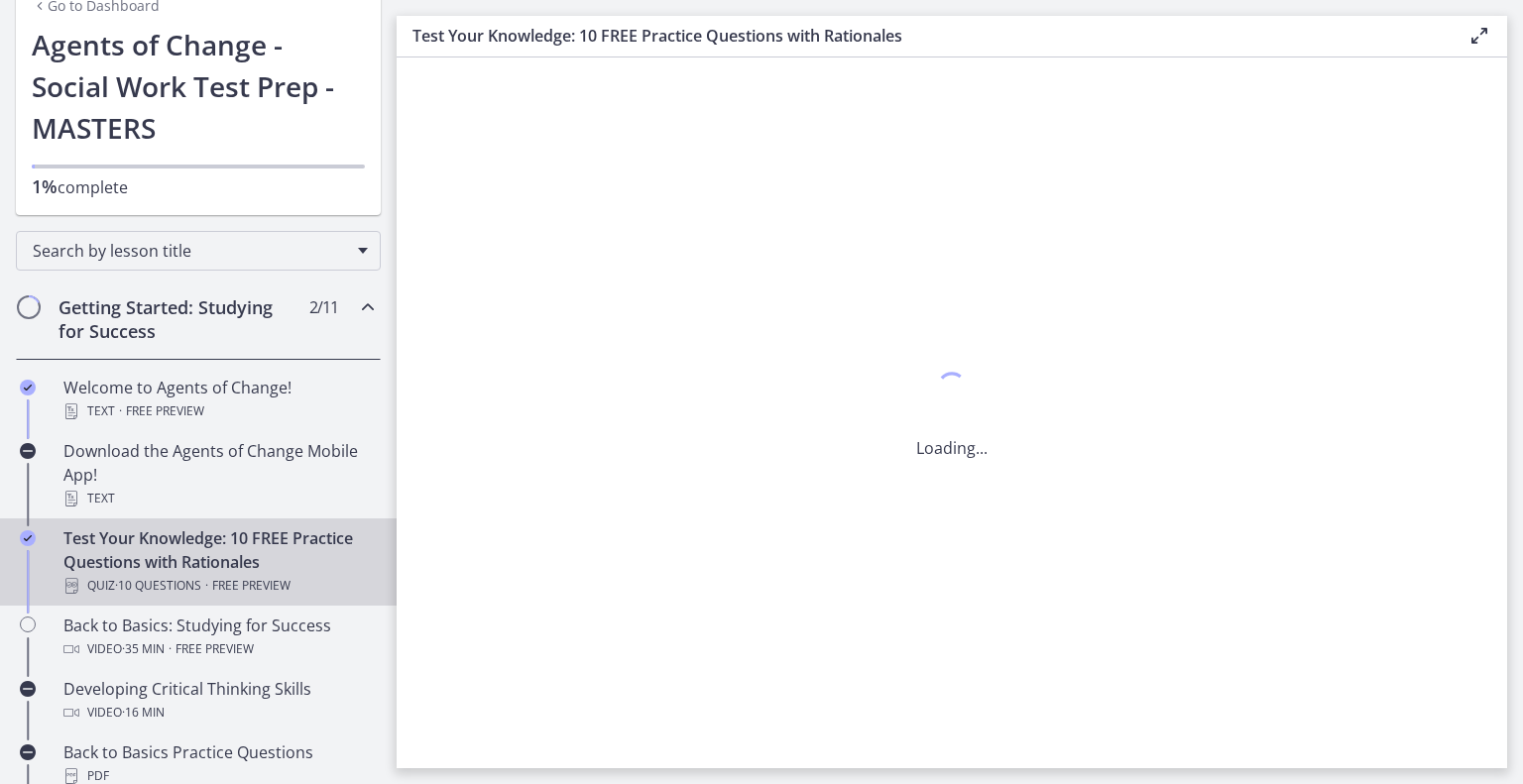 scroll, scrollTop: 0, scrollLeft: 0, axis: both 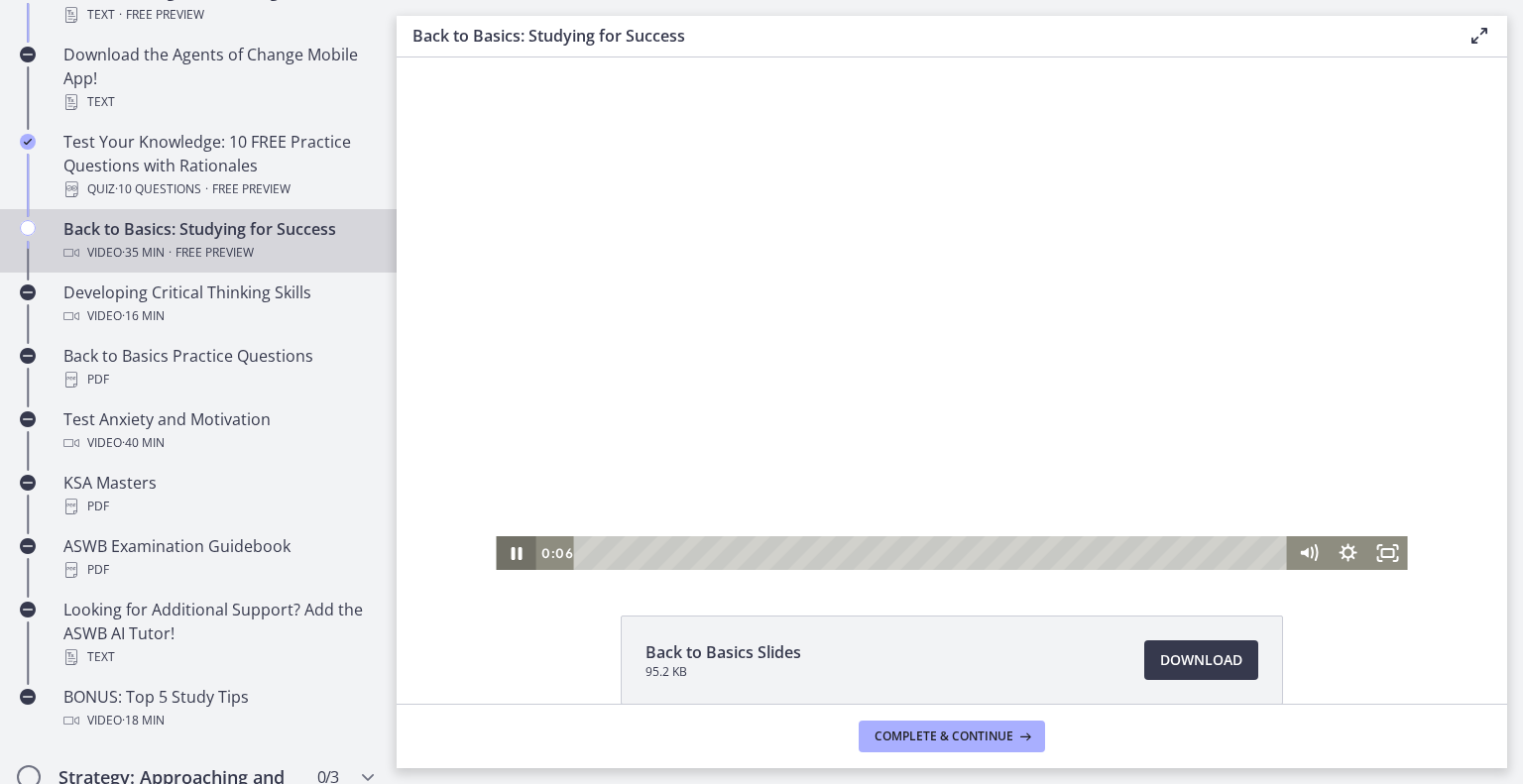 click 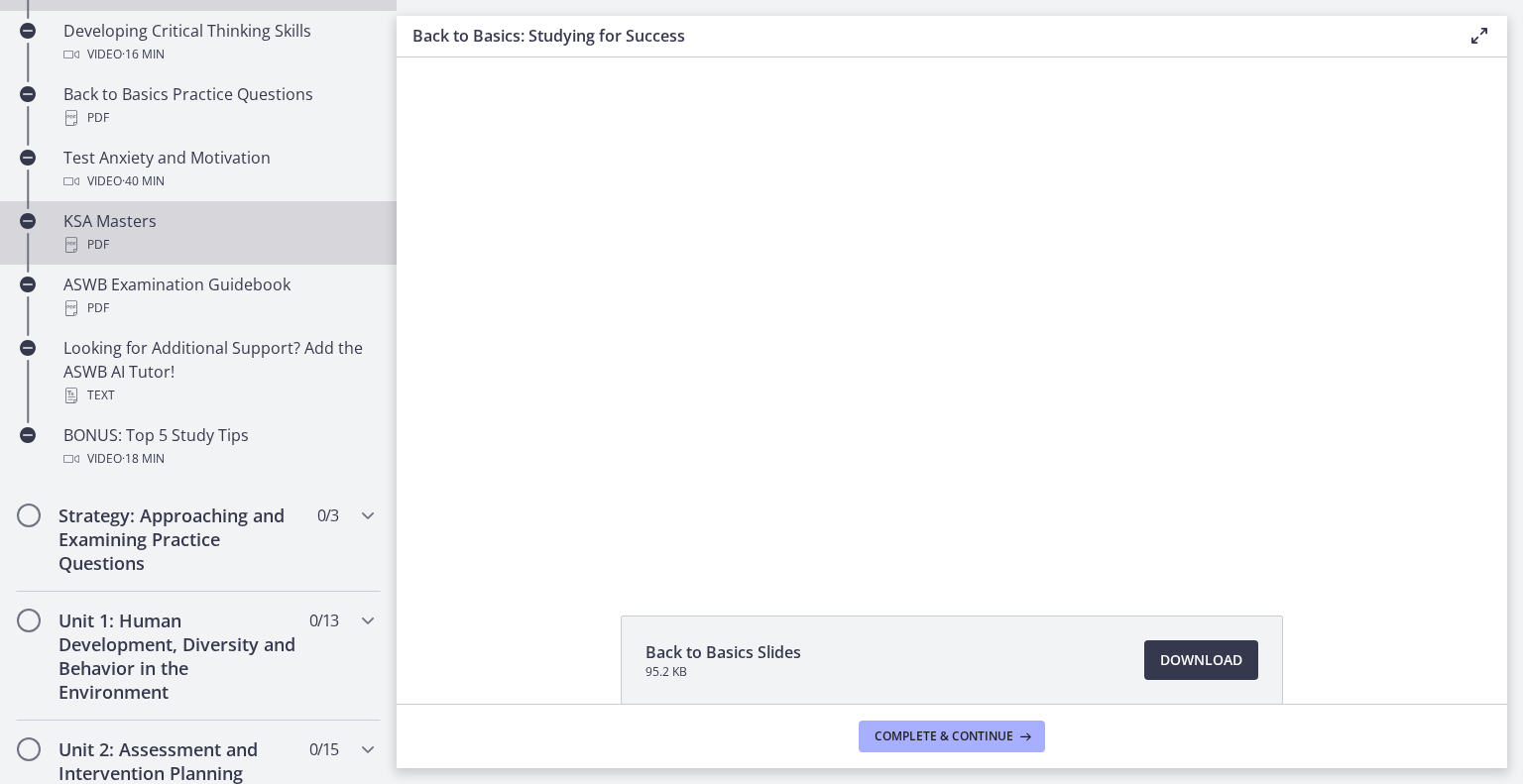 scroll, scrollTop: 793, scrollLeft: 0, axis: vertical 